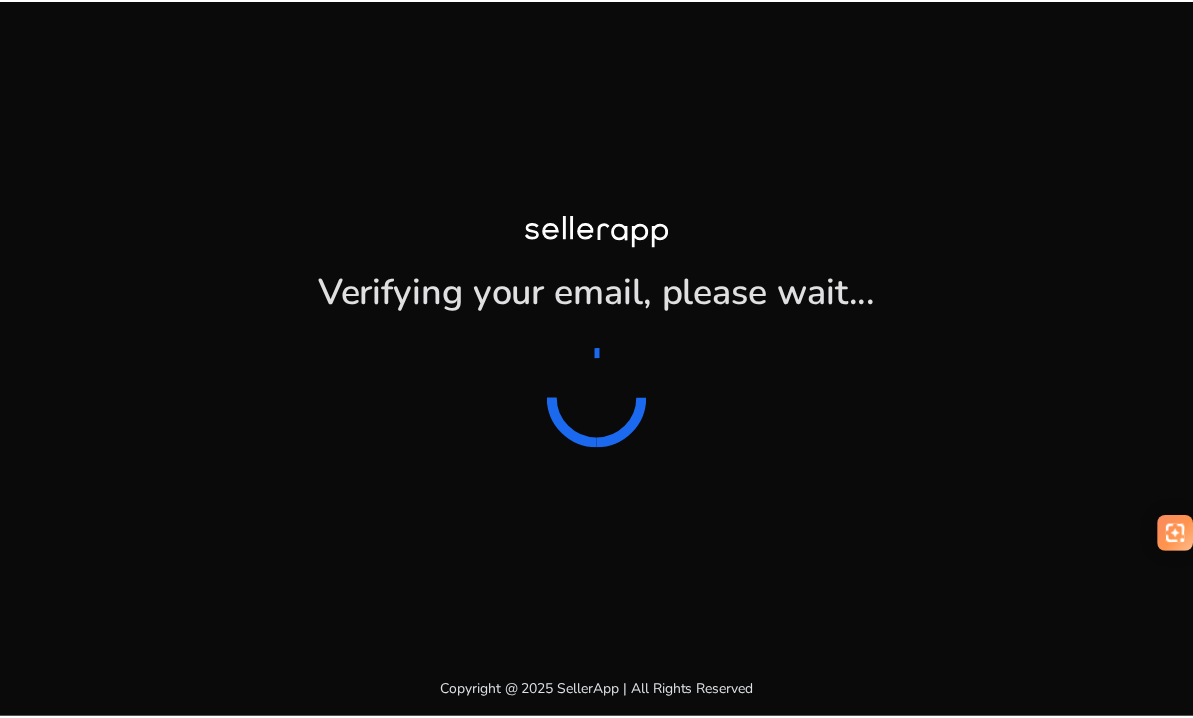 scroll, scrollTop: 0, scrollLeft: 0, axis: both 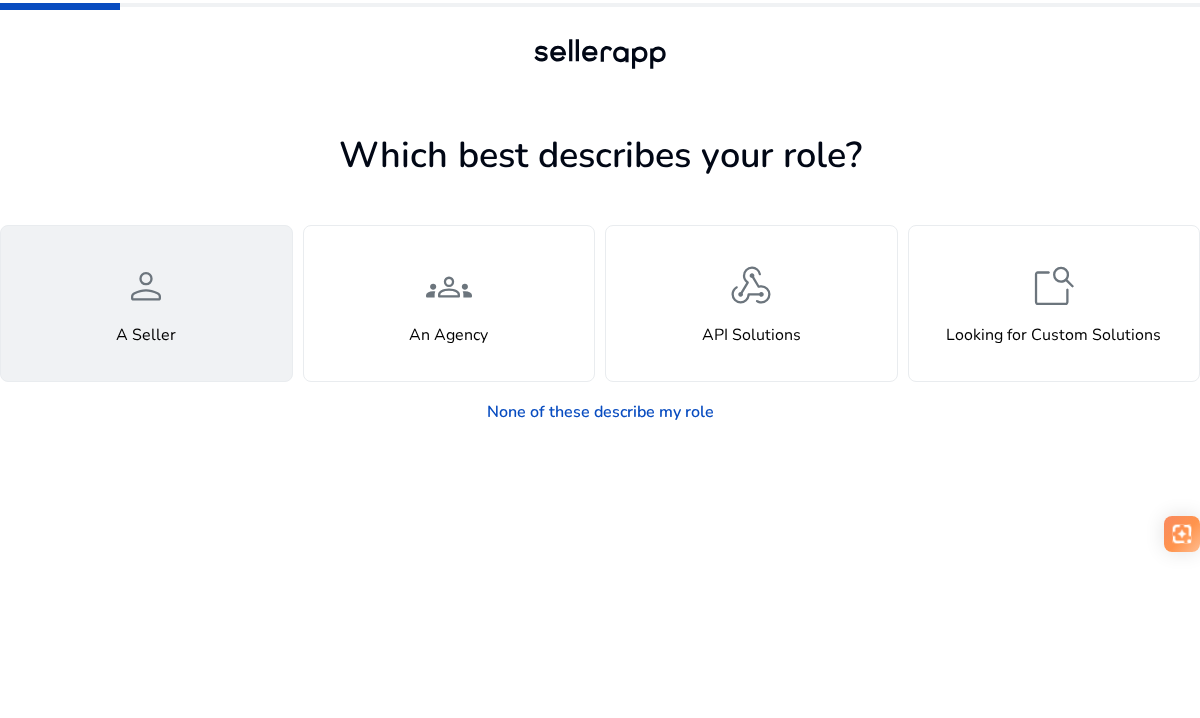 click on "person  A Seller" 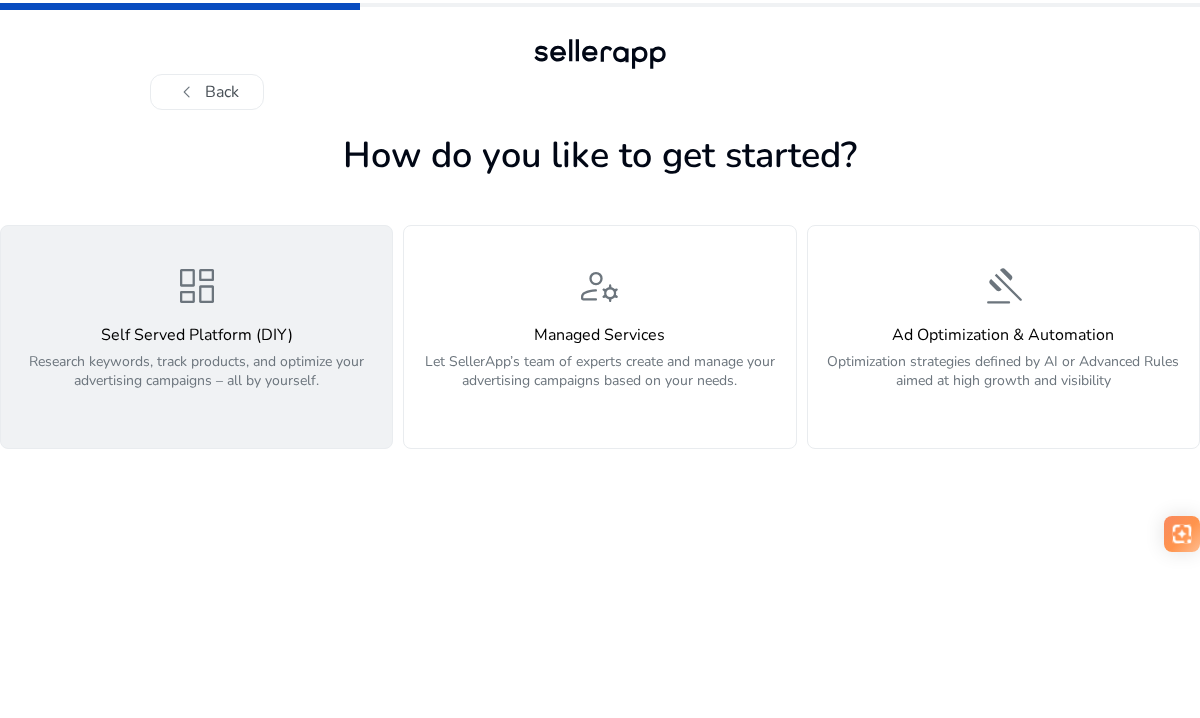 click on "Research keywords, track products, and optimize your advertising campaigns – all by yourself." 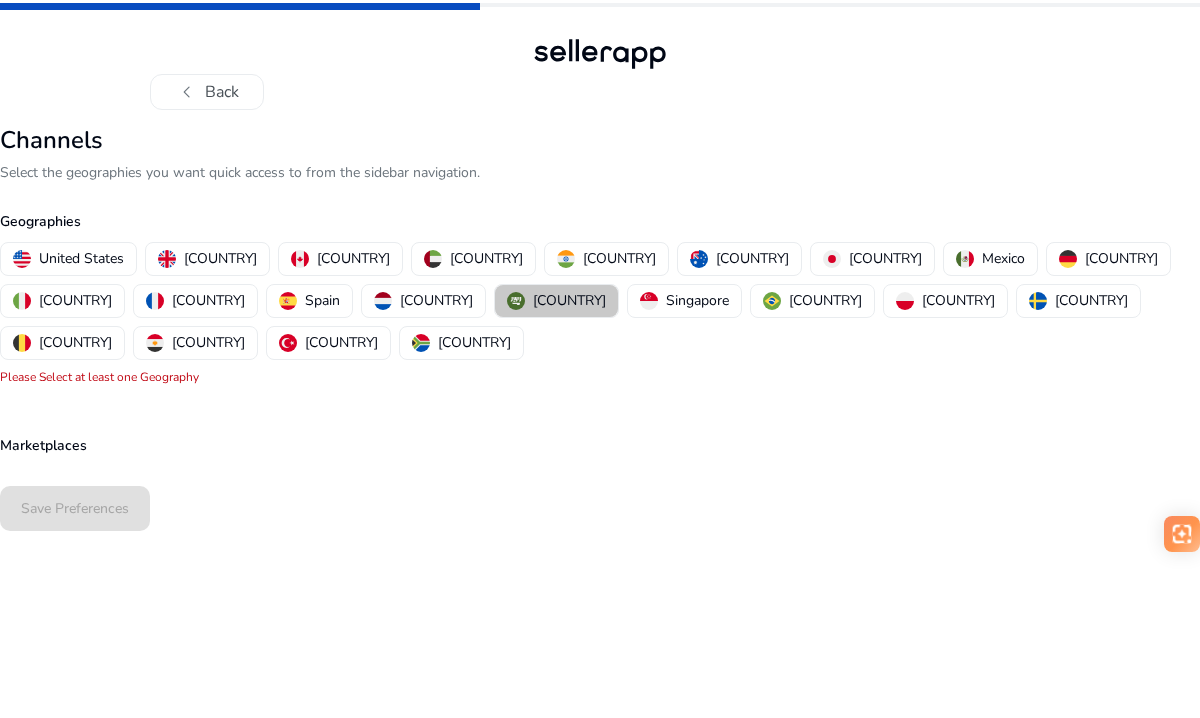 click on "[COUNTRY]" at bounding box center [569, 300] 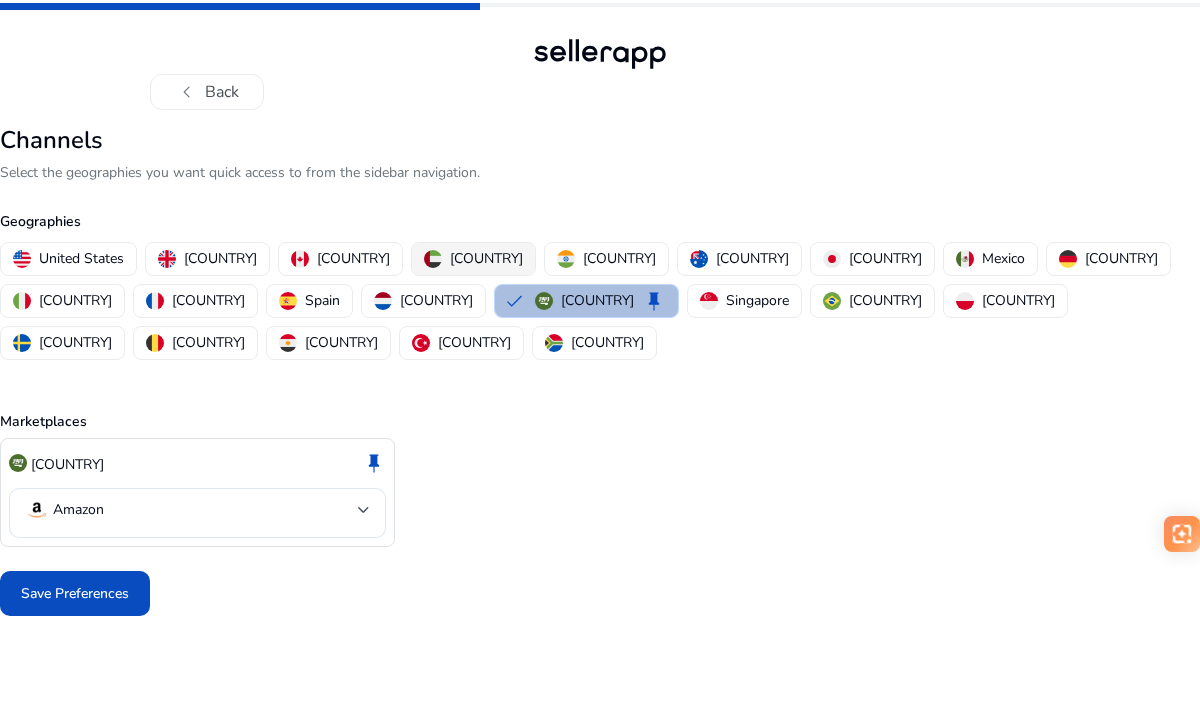 click on "[COUNTRY]" at bounding box center (486, 258) 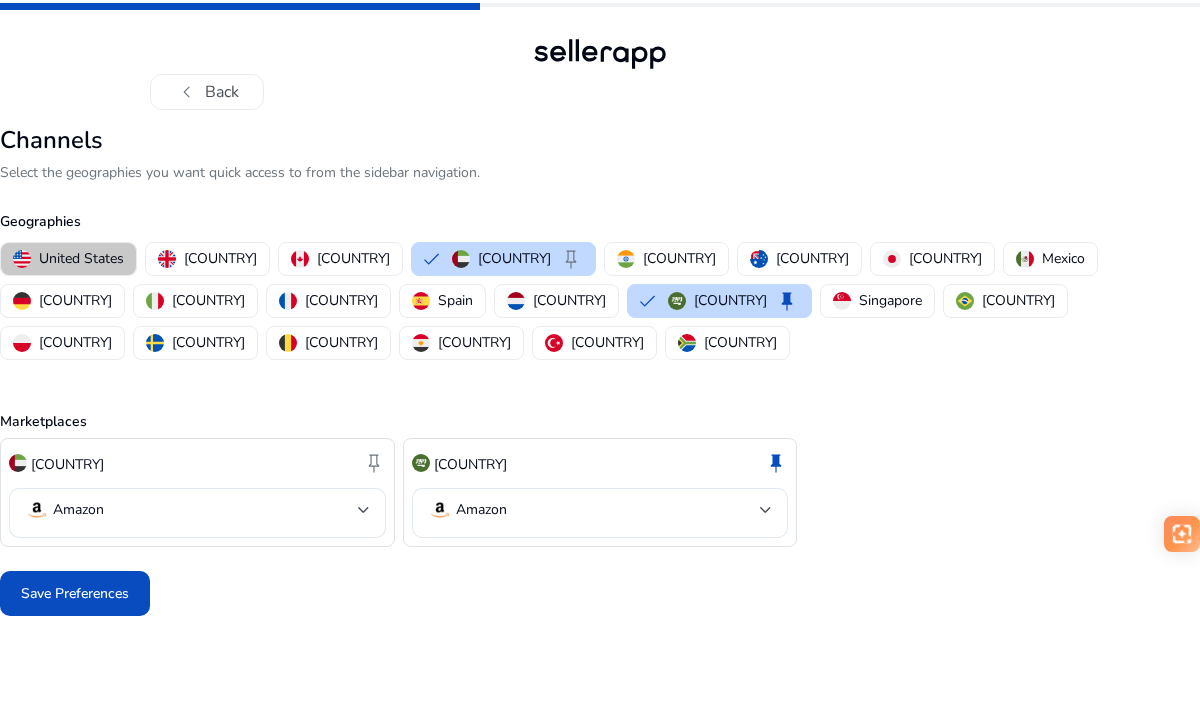 click on "United States" at bounding box center (81, 258) 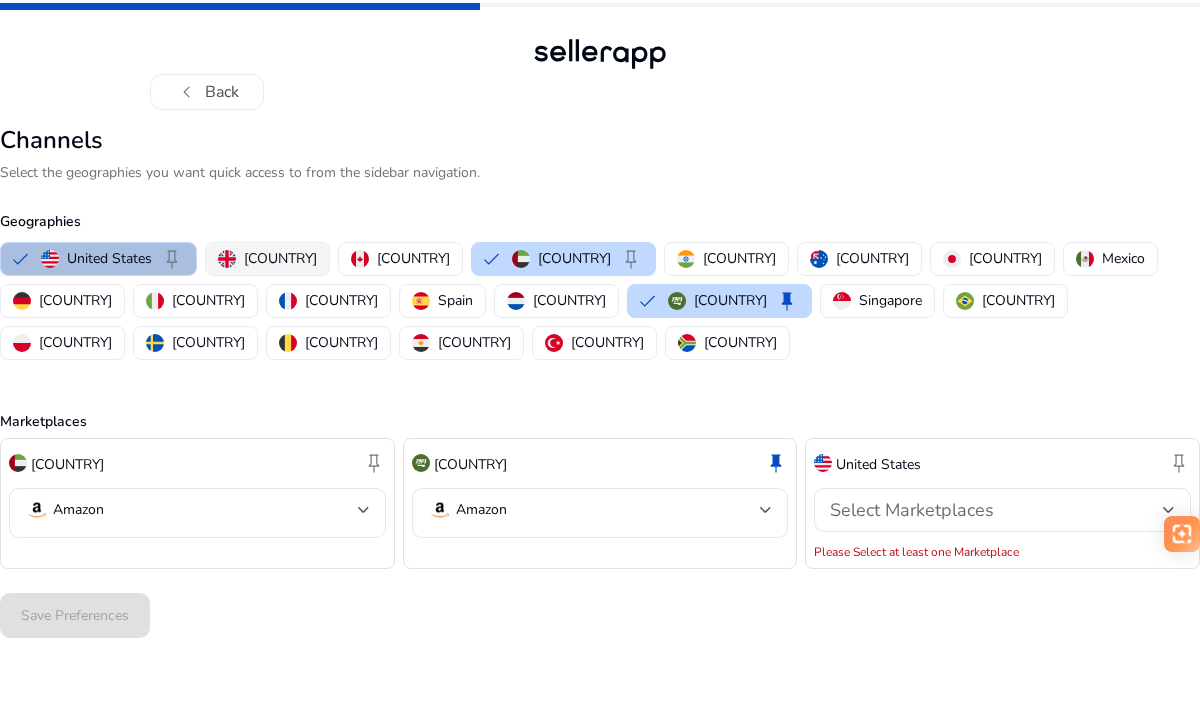 click on "[COUNTRY]" at bounding box center [280, 258] 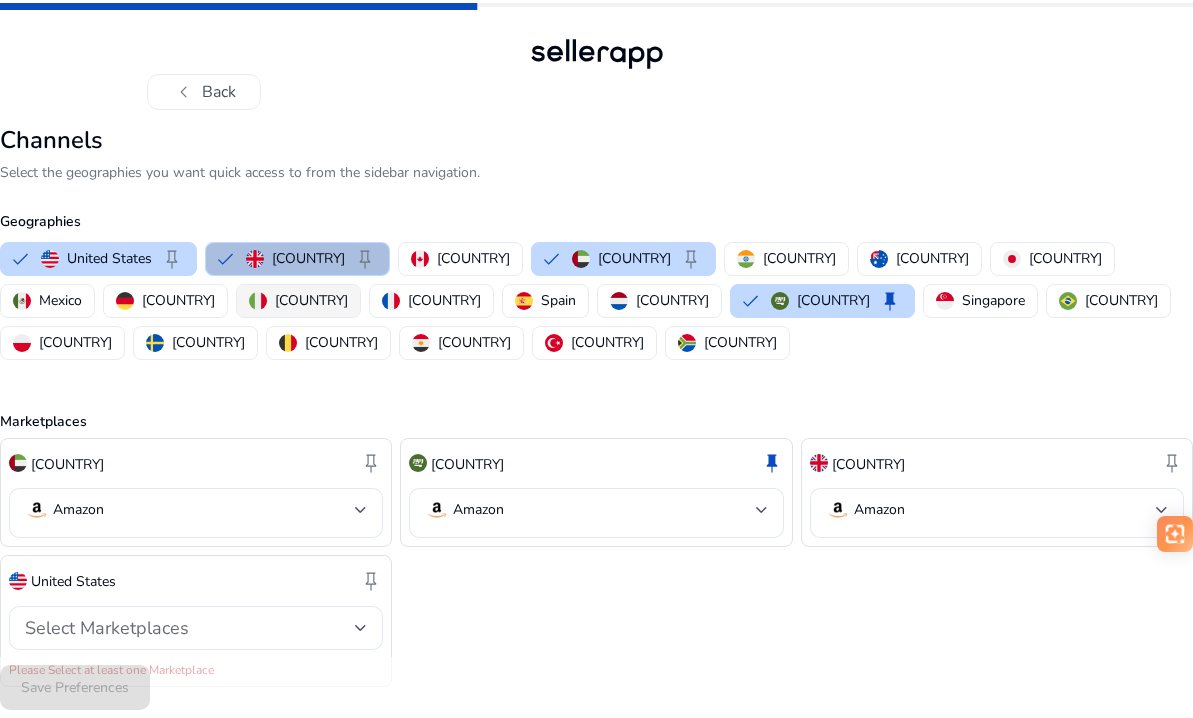 click on "[COUNTRY]" at bounding box center [311, 300] 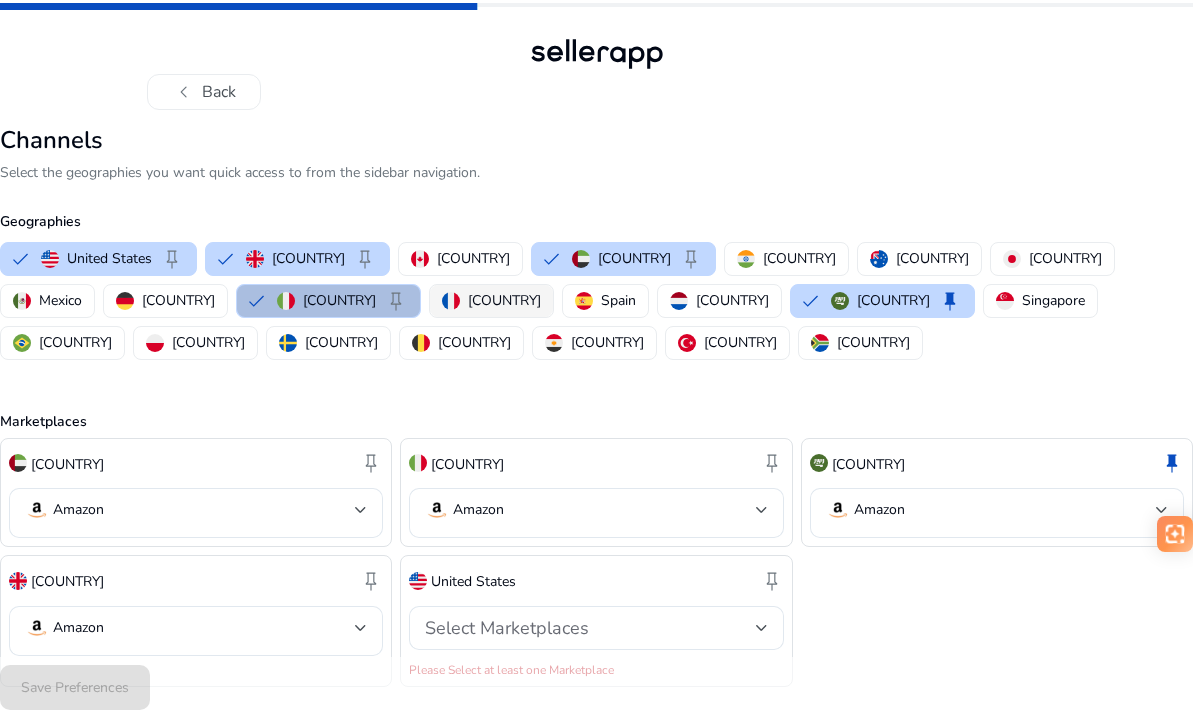 click on "[COUNTRY]" at bounding box center [491, 300] 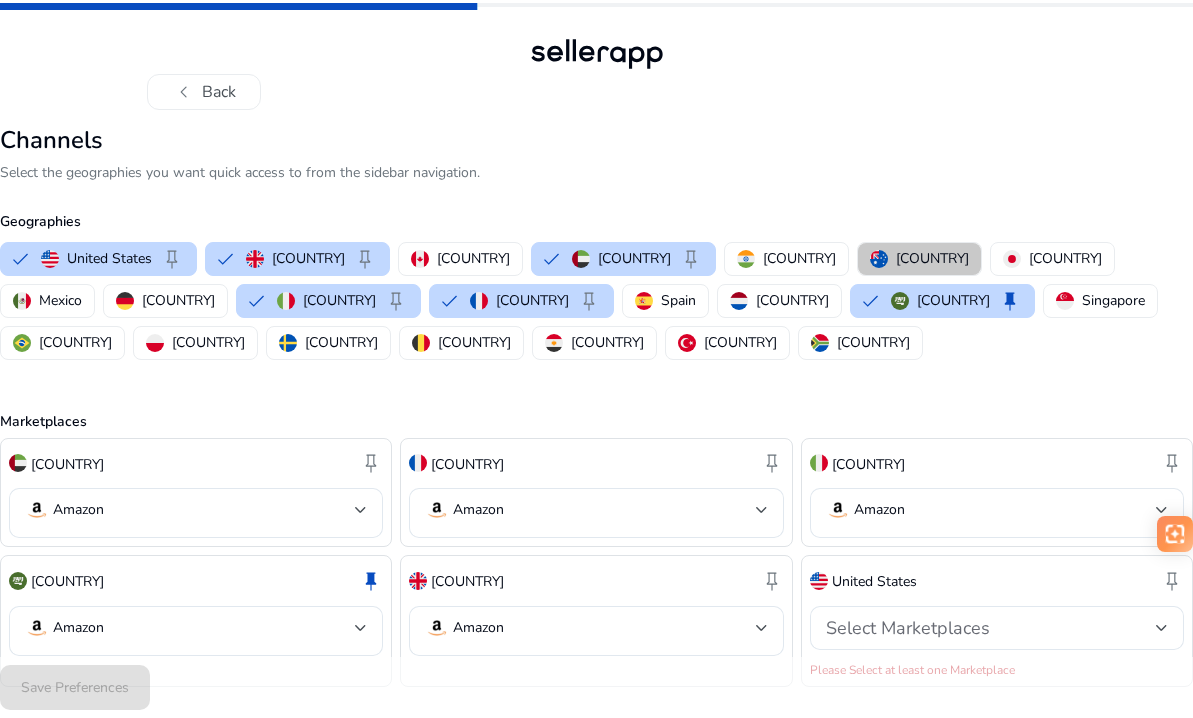 click on "[COUNTRY]" at bounding box center (932, 258) 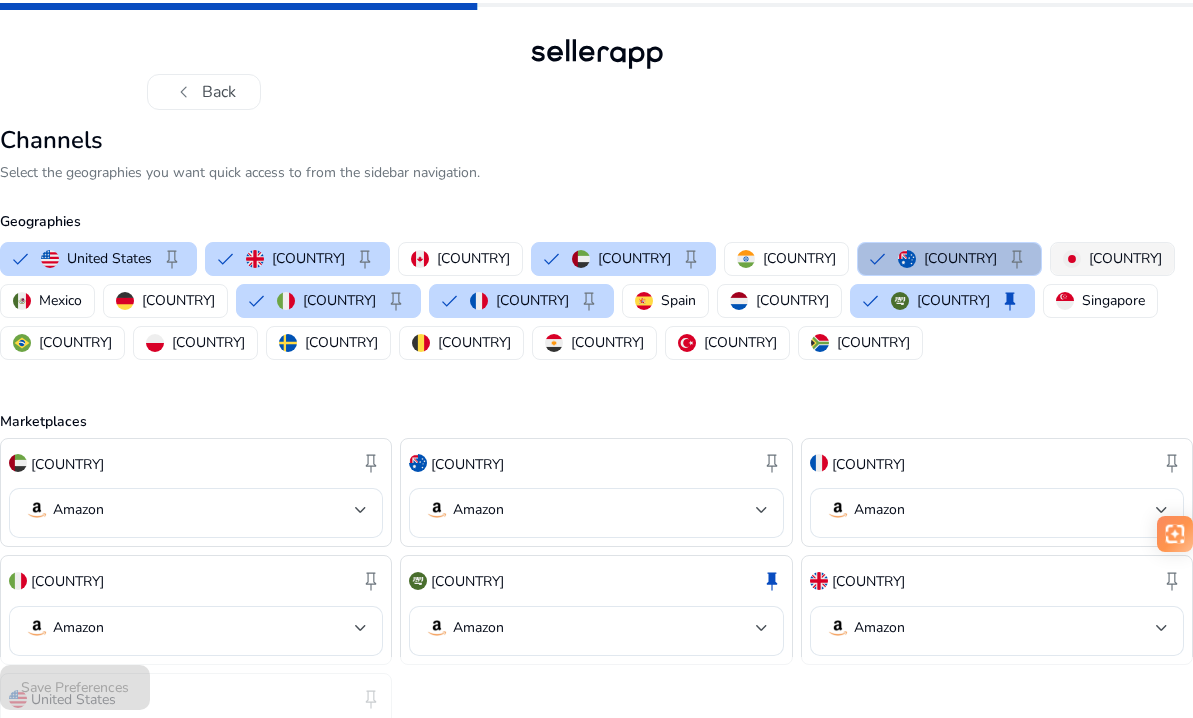 click at bounding box center (1072, 259) 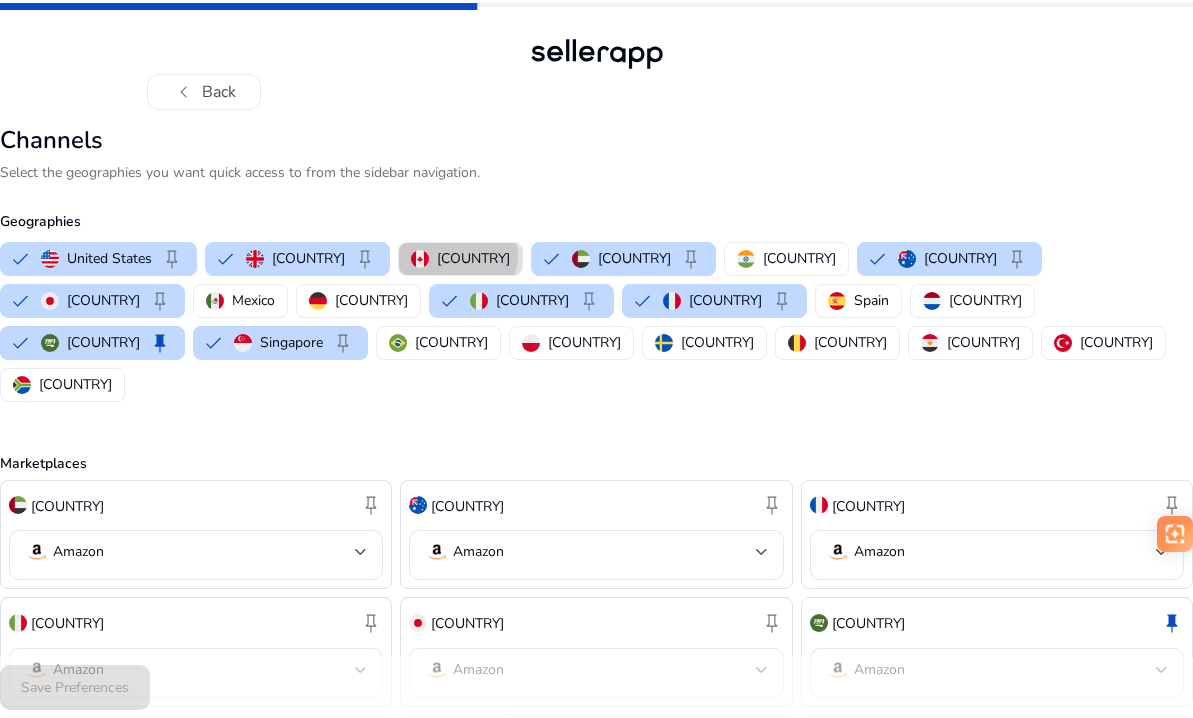click on "[COUNTRY]" at bounding box center (473, 258) 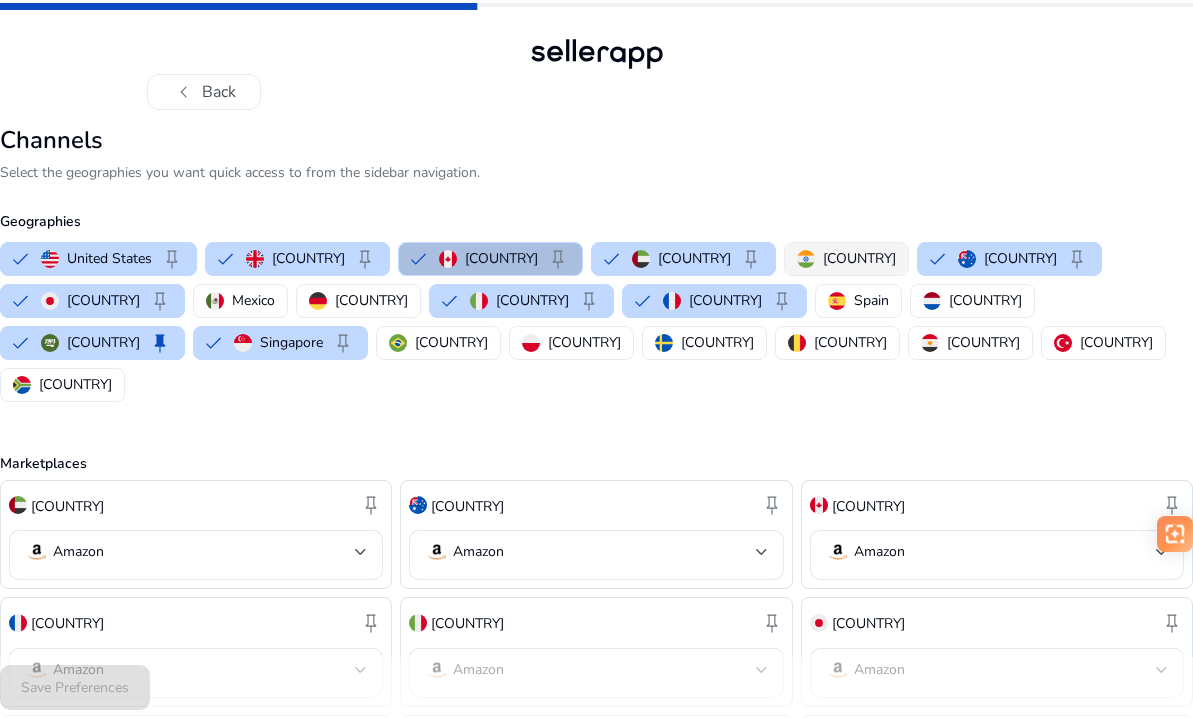 click on "[COUNTRY]" at bounding box center [846, 258] 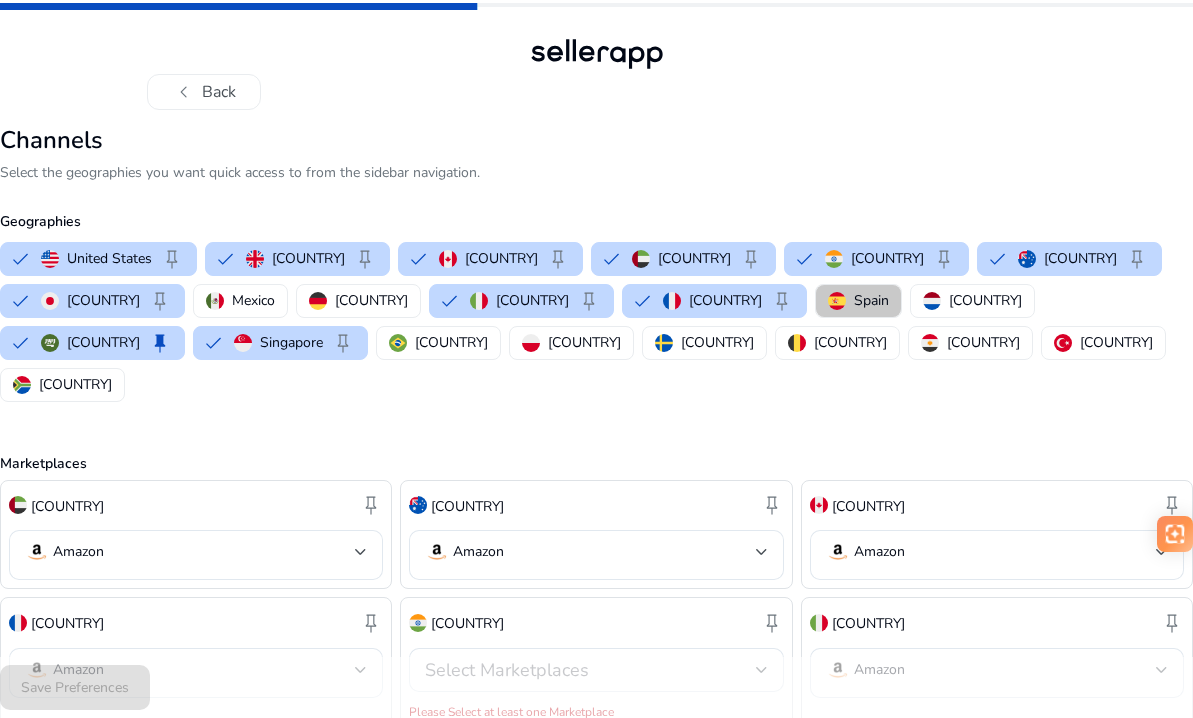 click on "Spain" at bounding box center [871, 300] 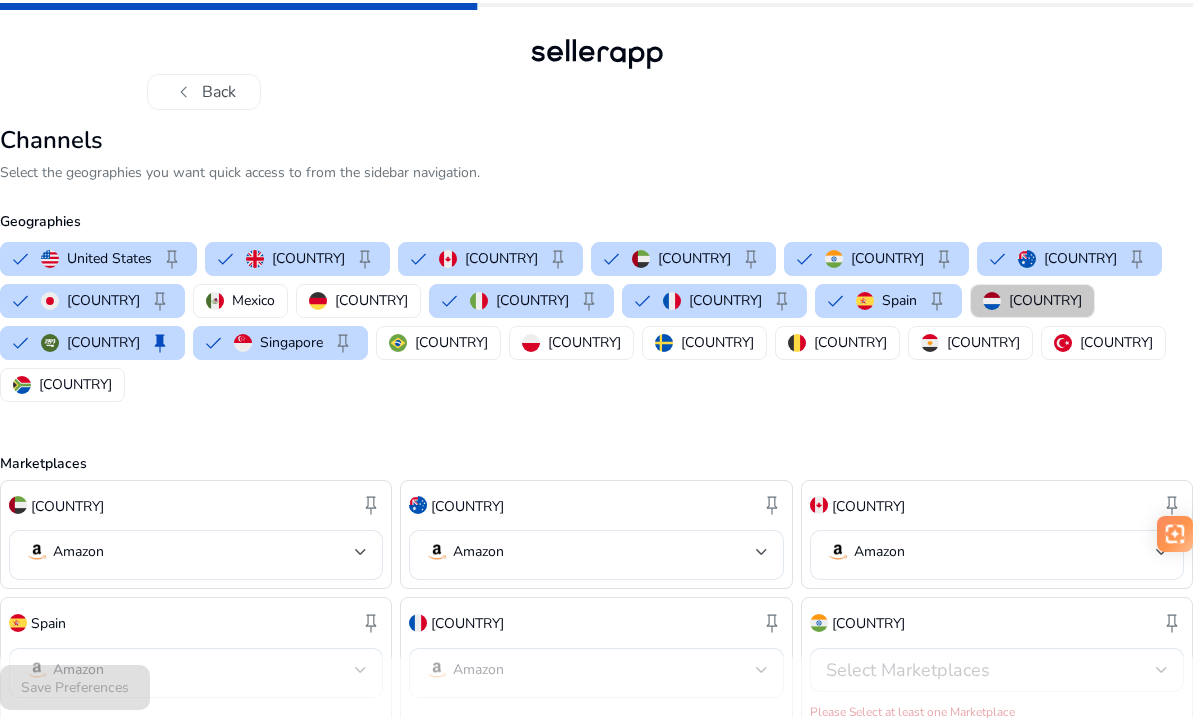 click on "[COUNTRY]" at bounding box center (1045, 300) 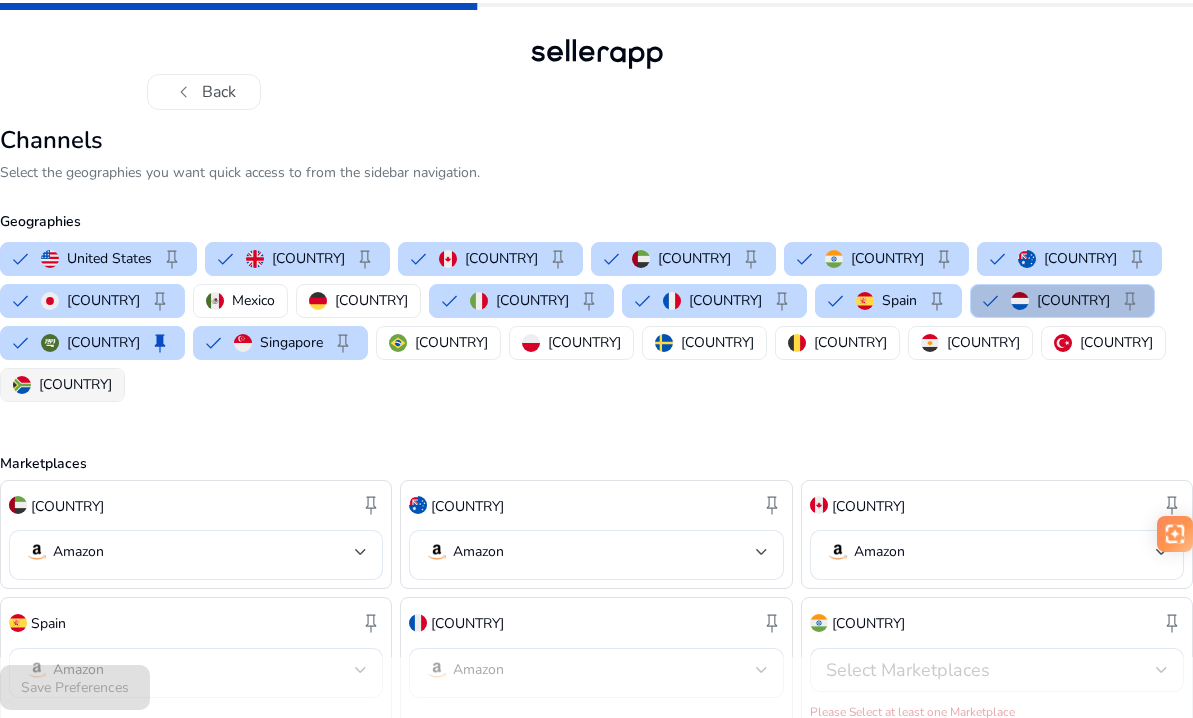click on "[COUNTRY]" at bounding box center [62, 385] 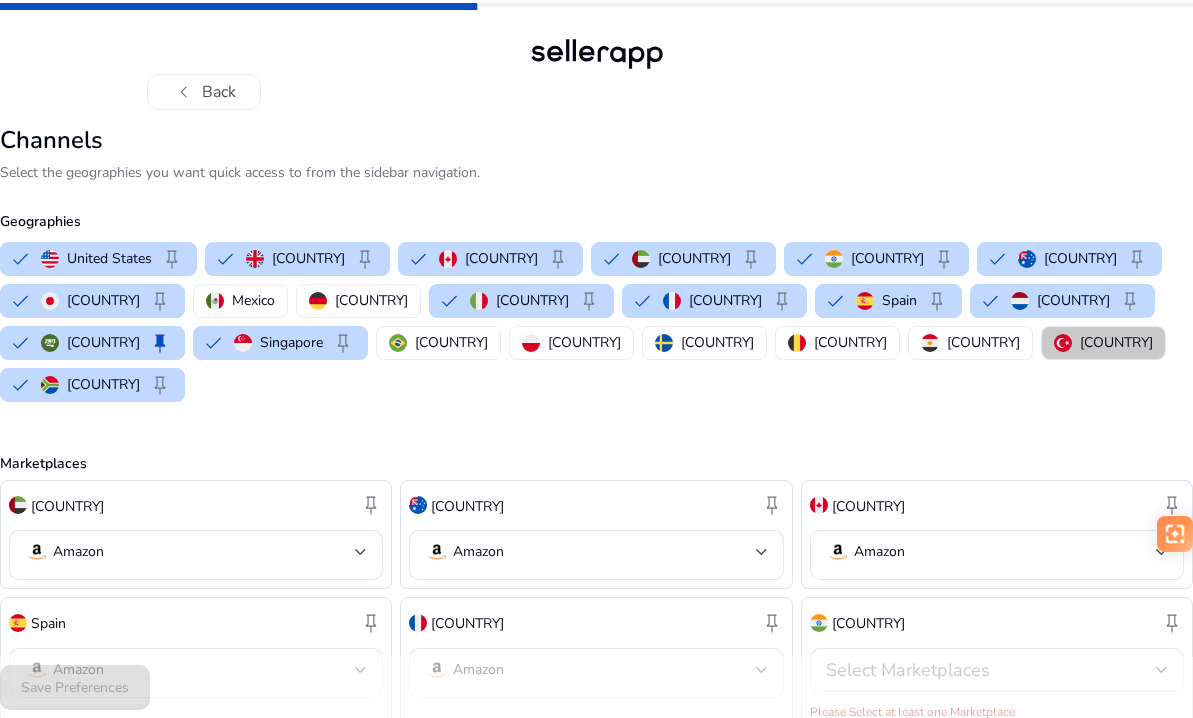 click on "[COUNTRY]" at bounding box center [1116, 342] 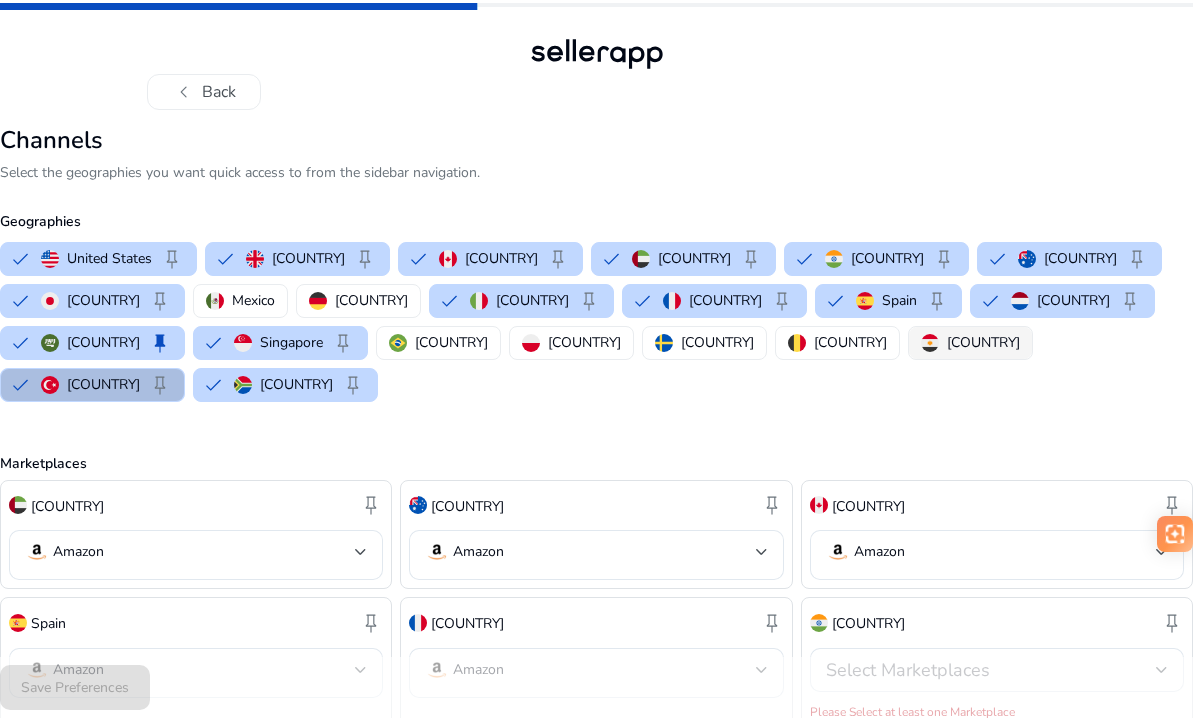 click on "[COUNTRY]" at bounding box center [983, 342] 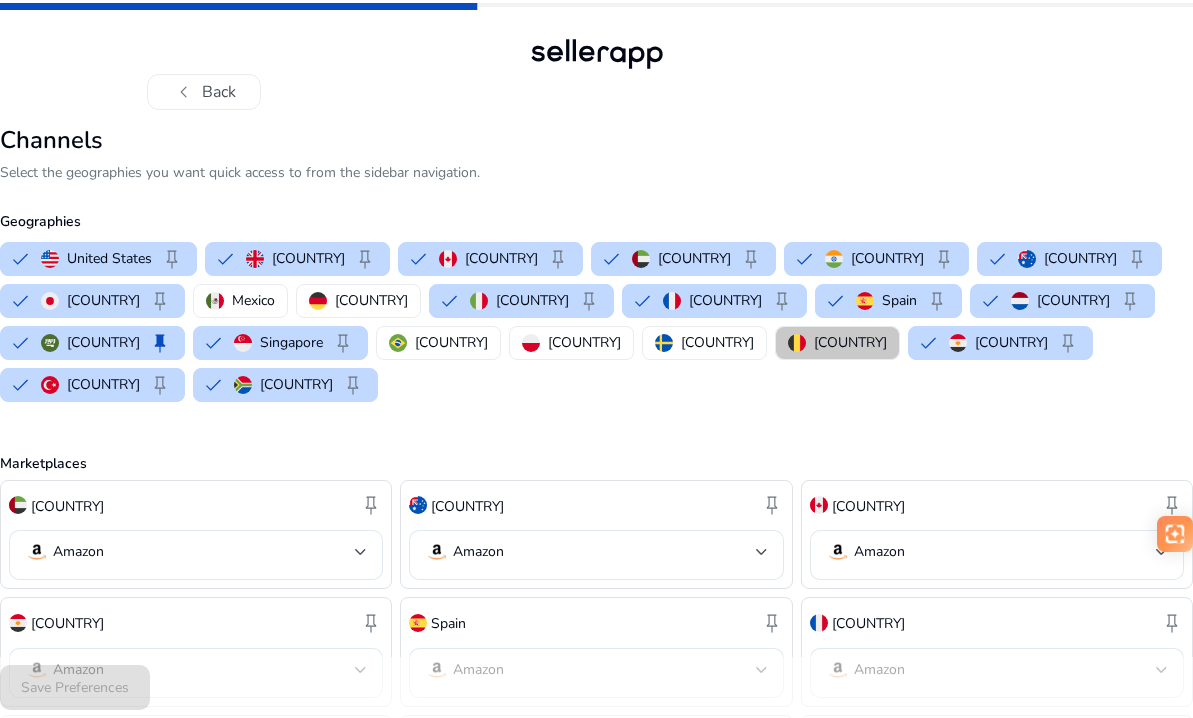 click on "[COUNTRY]" at bounding box center (850, 342) 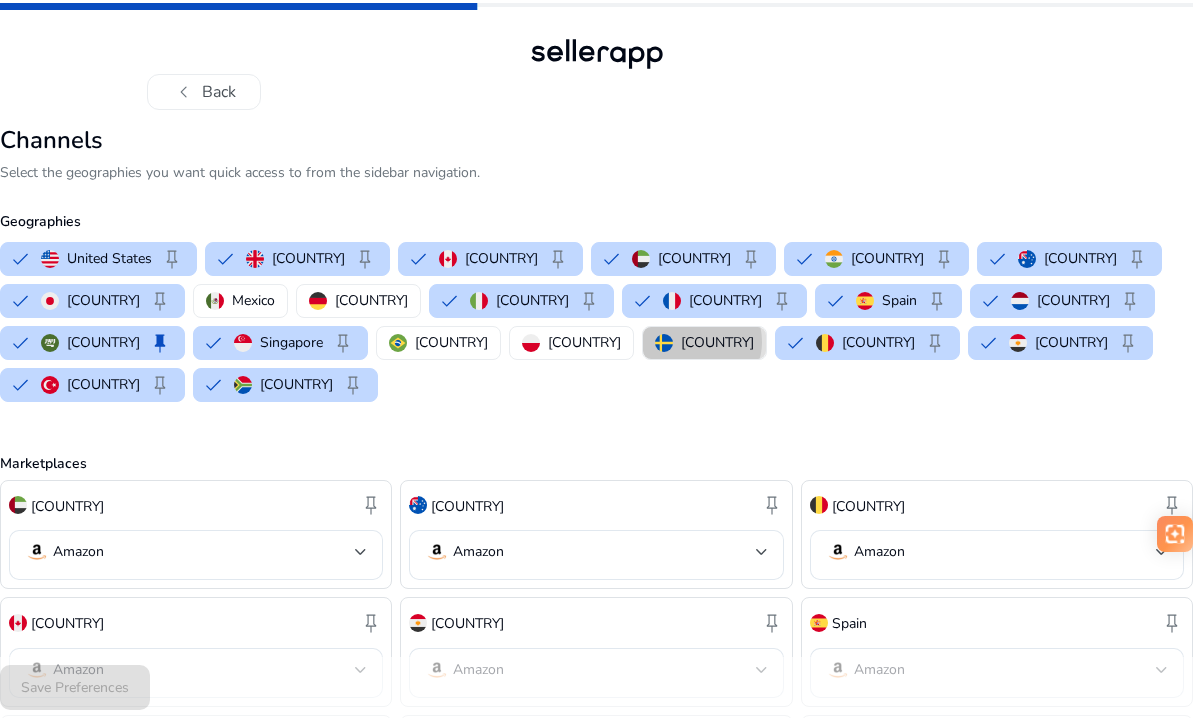 click on "[COUNTRY]" at bounding box center (717, 342) 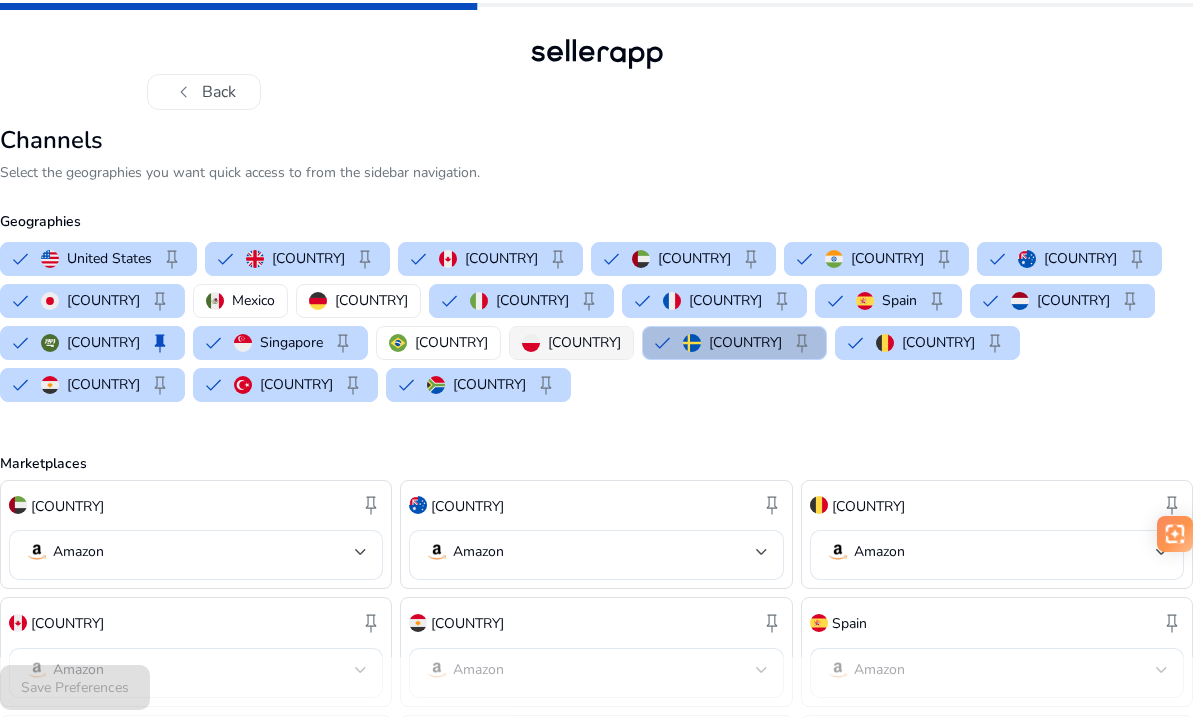 click on "[COUNTRY]" at bounding box center (571, 343) 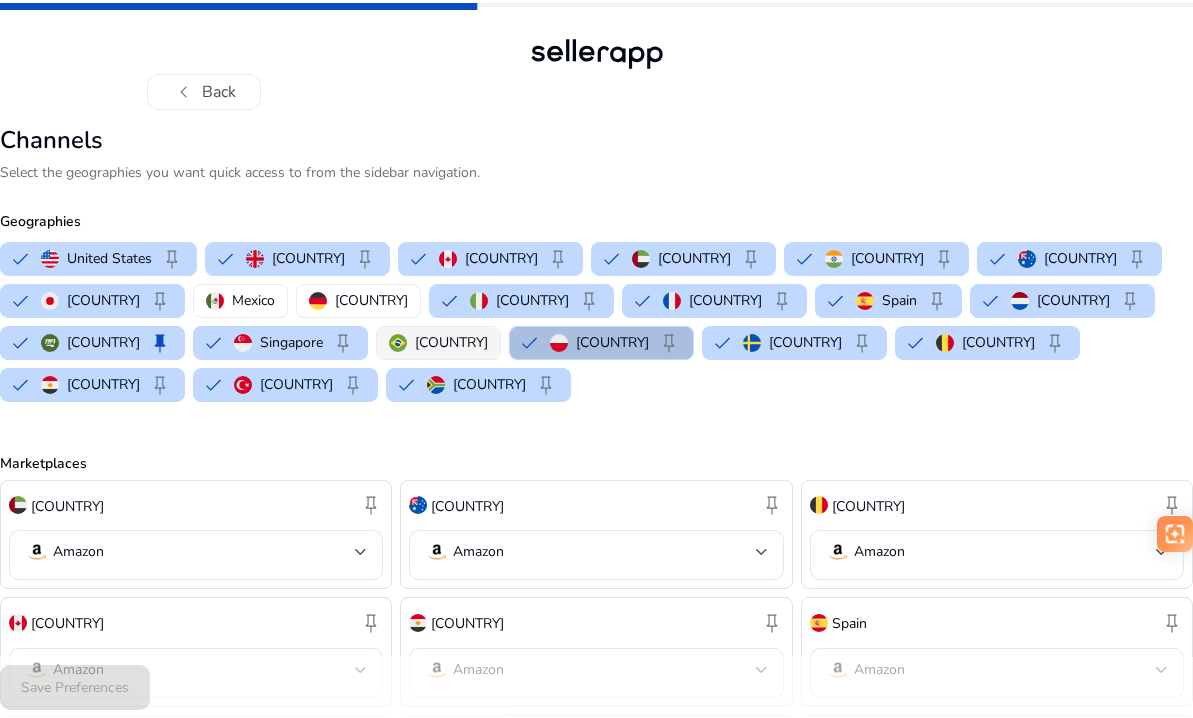 click on "[COUNTRY]" at bounding box center (451, 342) 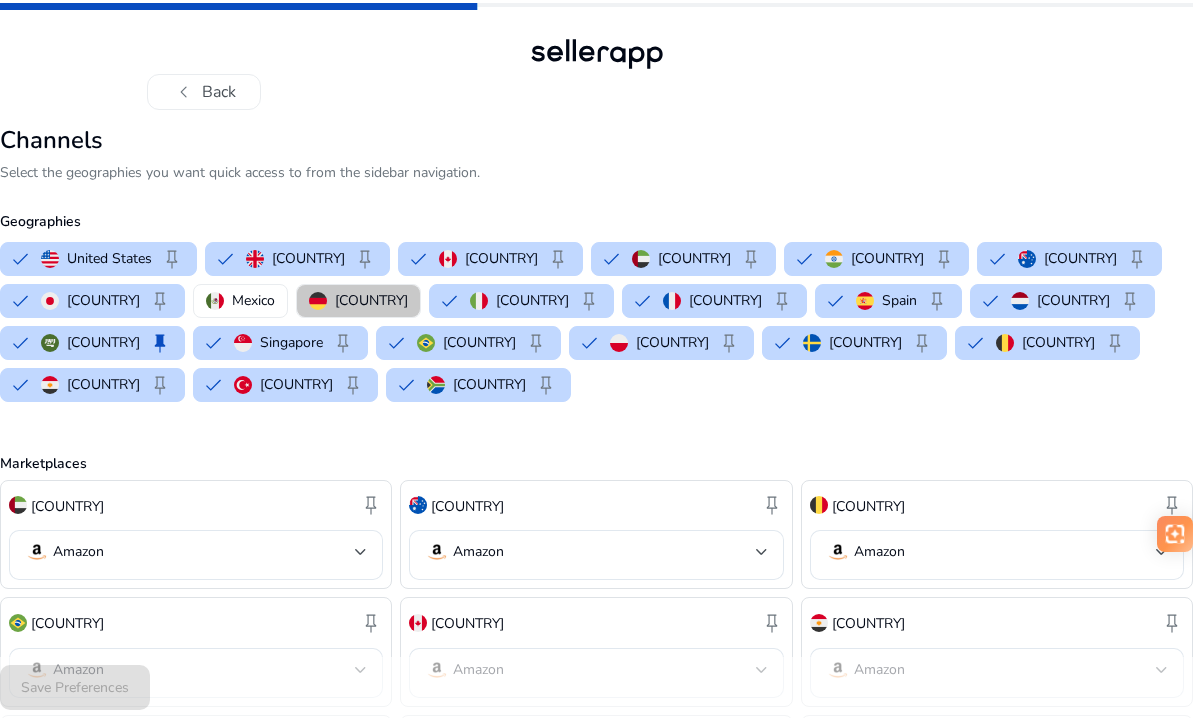 click on "[COUNTRY]" at bounding box center [371, 300] 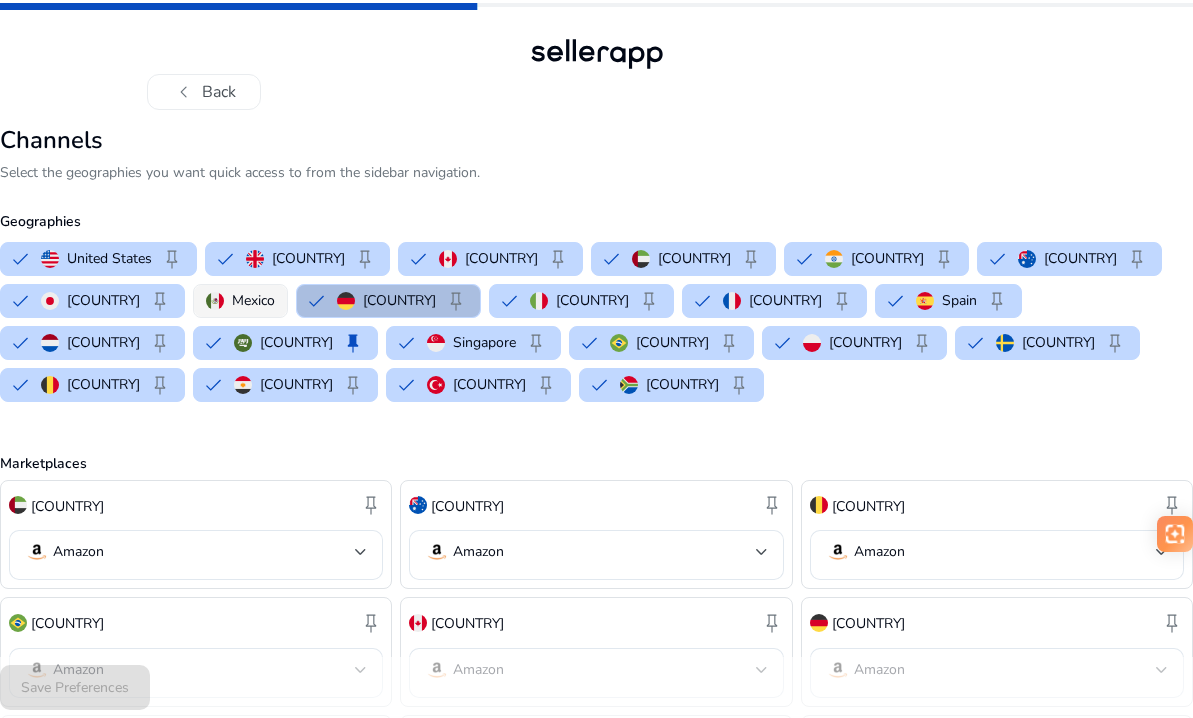 click on "Mexico" at bounding box center (253, 300) 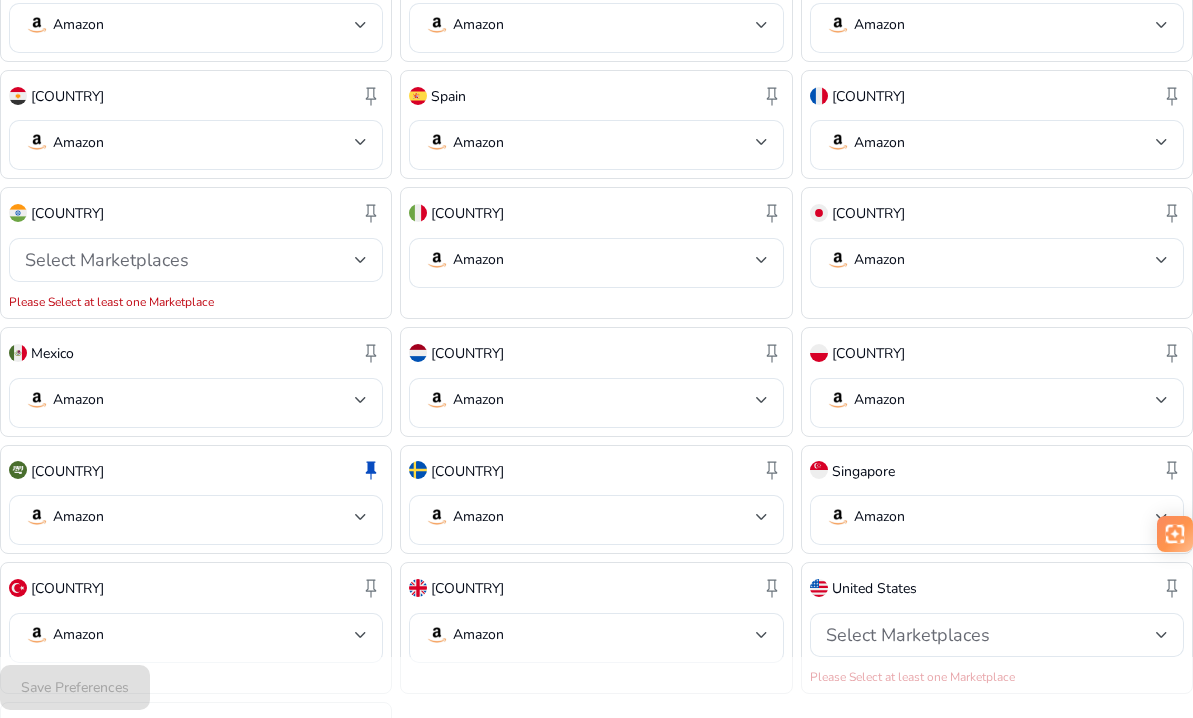 scroll, scrollTop: 666, scrollLeft: 0, axis: vertical 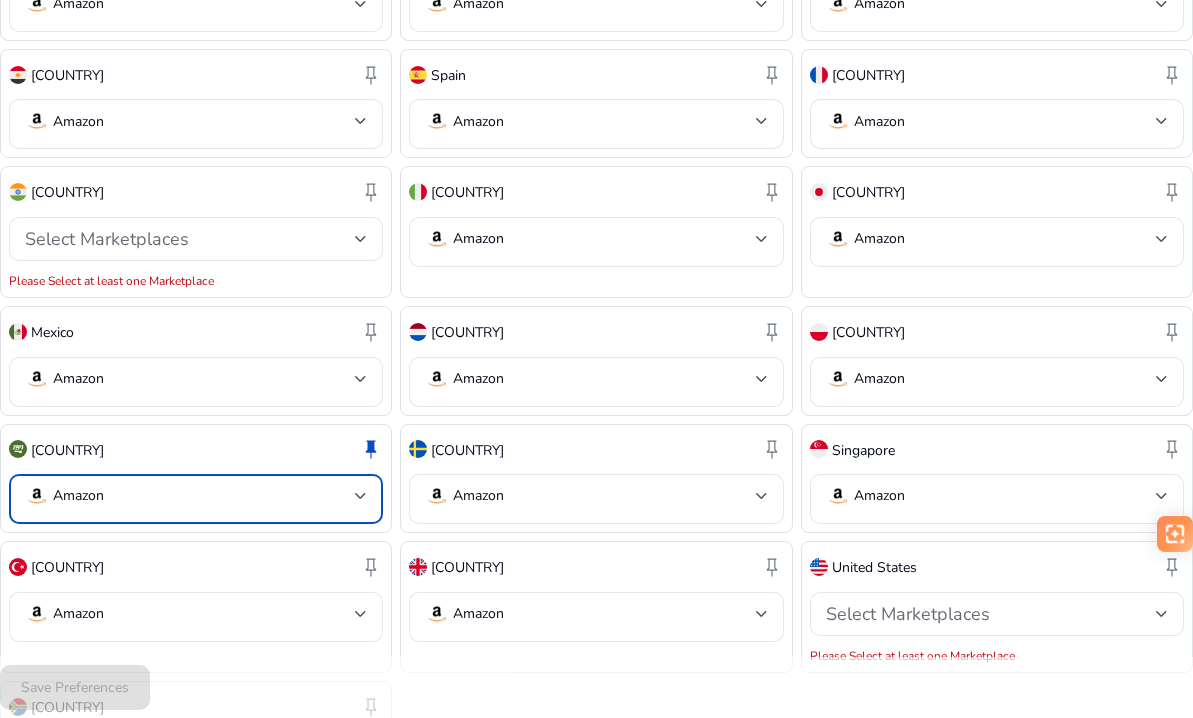 click at bounding box center [361, 496] 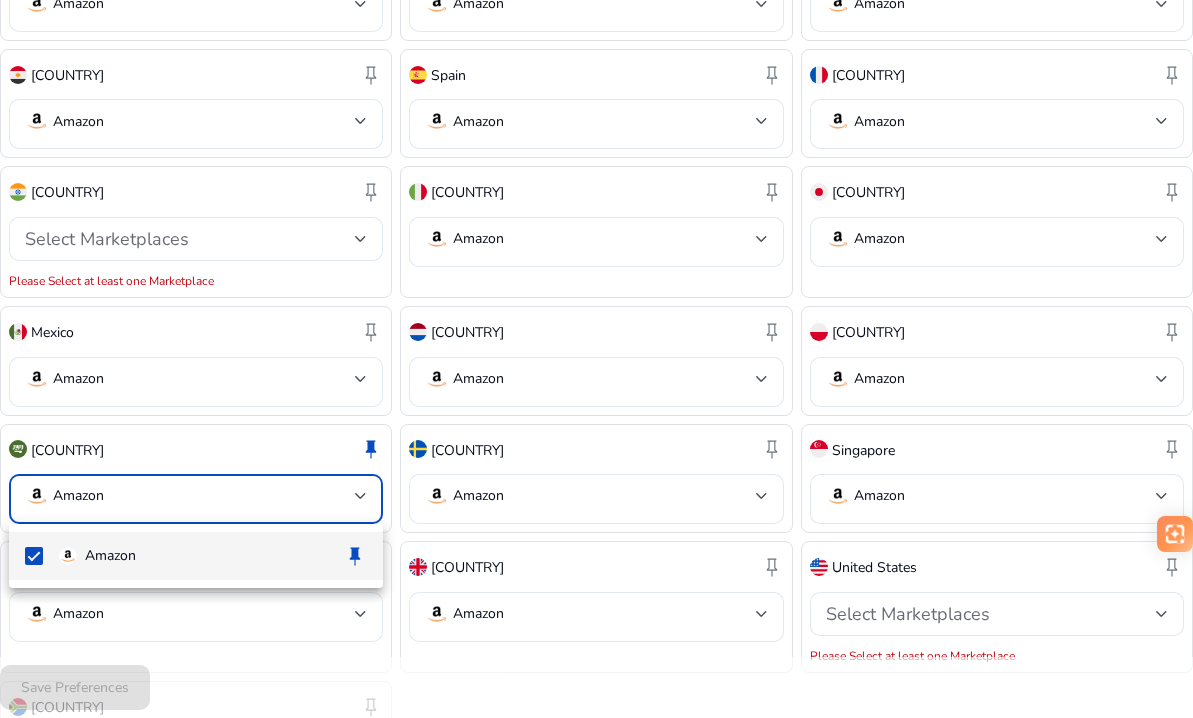 click at bounding box center (596, 359) 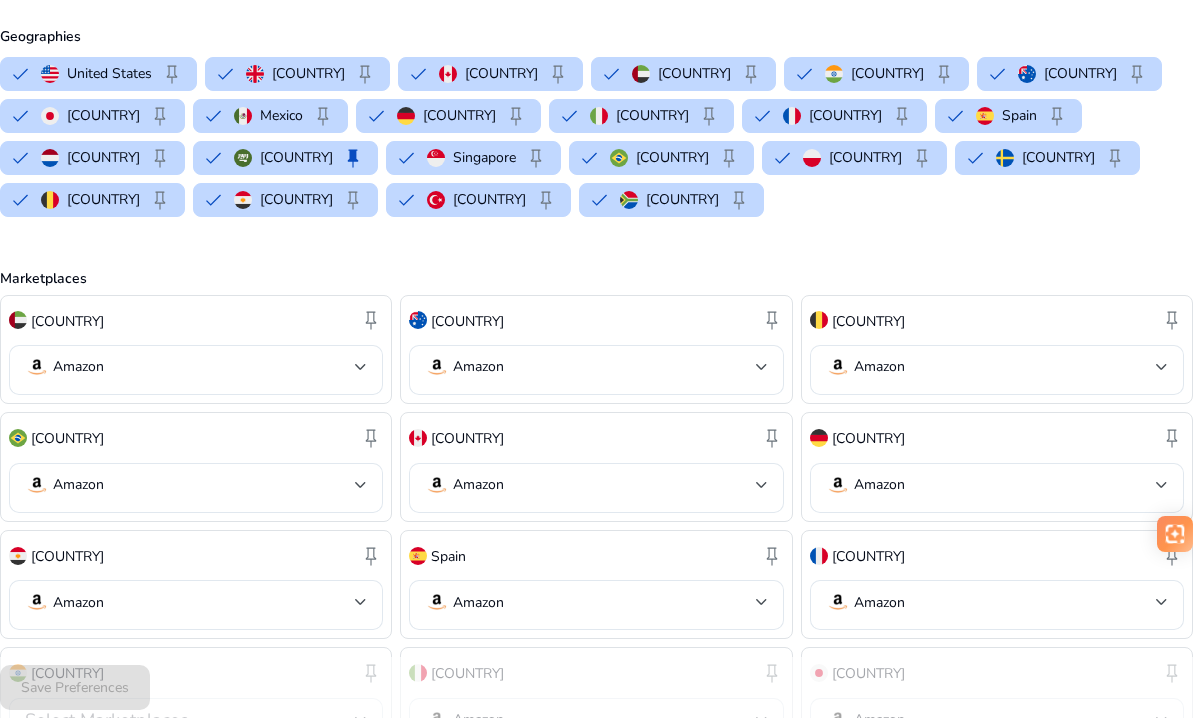 scroll, scrollTop: 0, scrollLeft: 0, axis: both 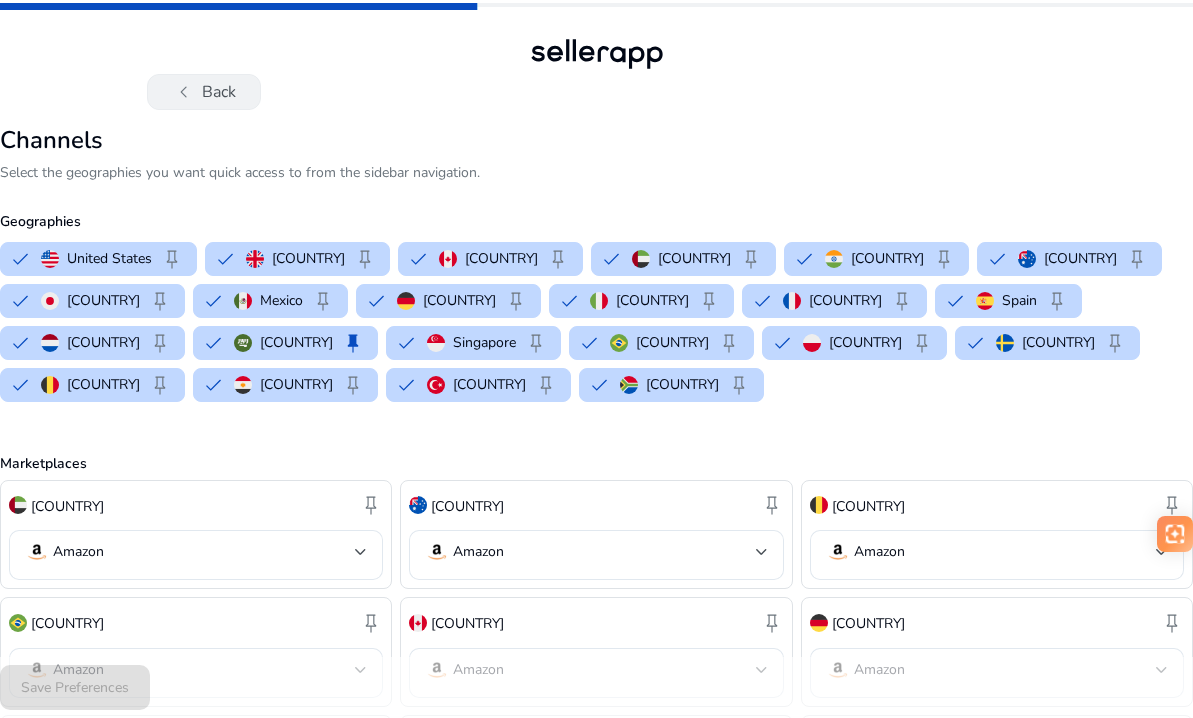 click on "chevron_left   Back" 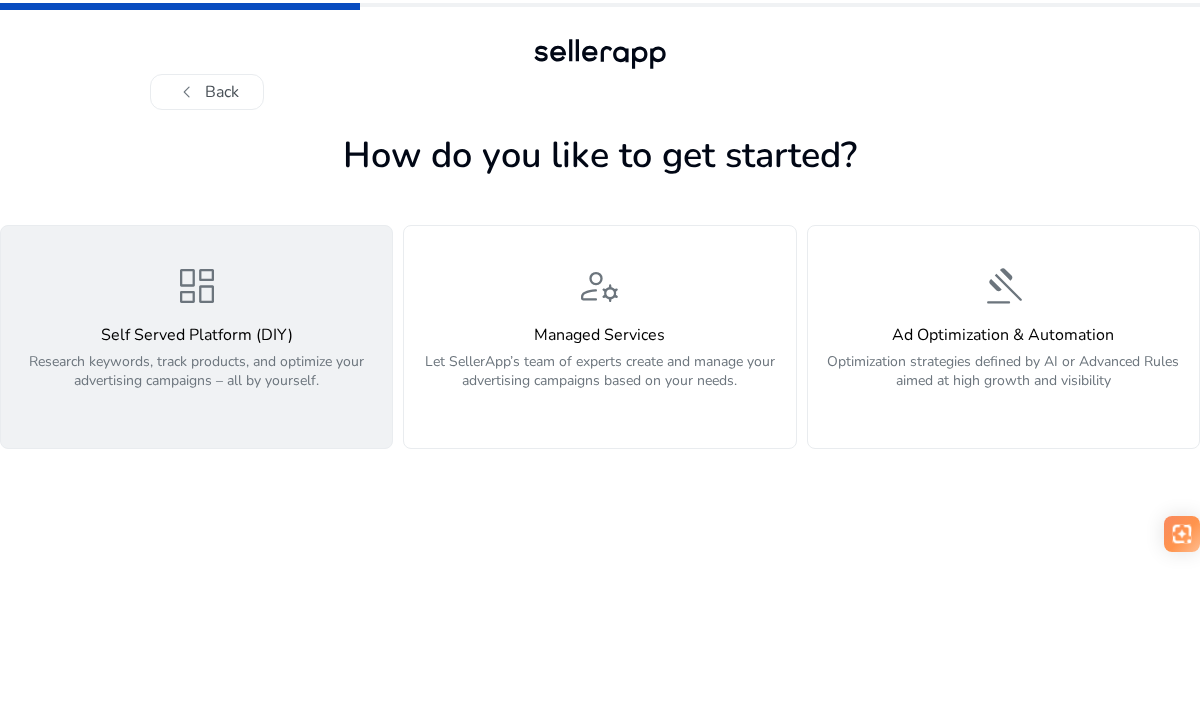click on "Self Served Platform (DIY)  Research keywords, track products, and optimize your advertising campaigns – all by yourself." 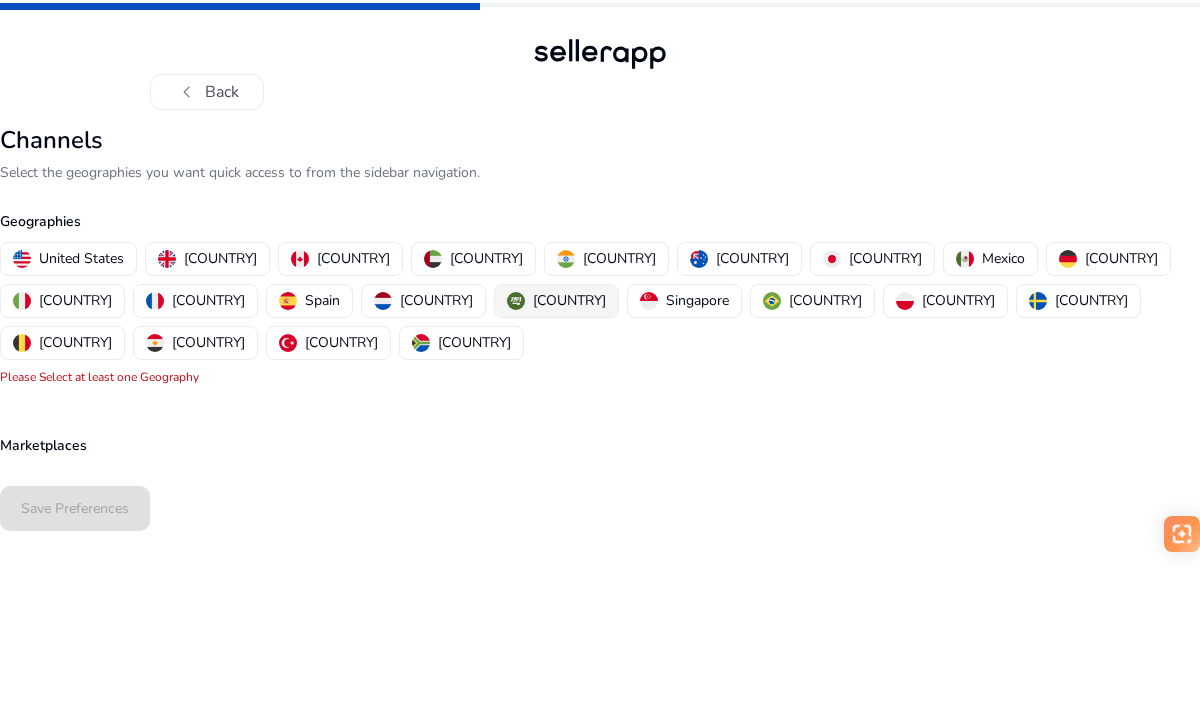 click on "[COUNTRY]" at bounding box center [569, 300] 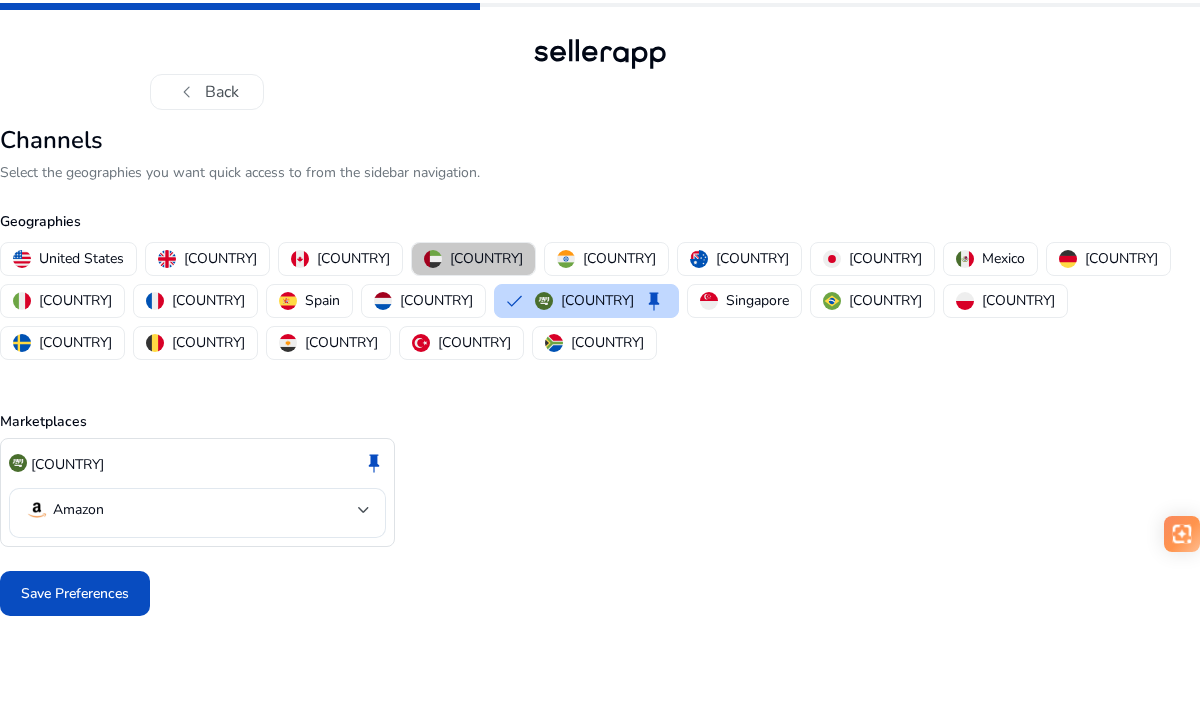 click on "[COUNTRY]" at bounding box center (486, 258) 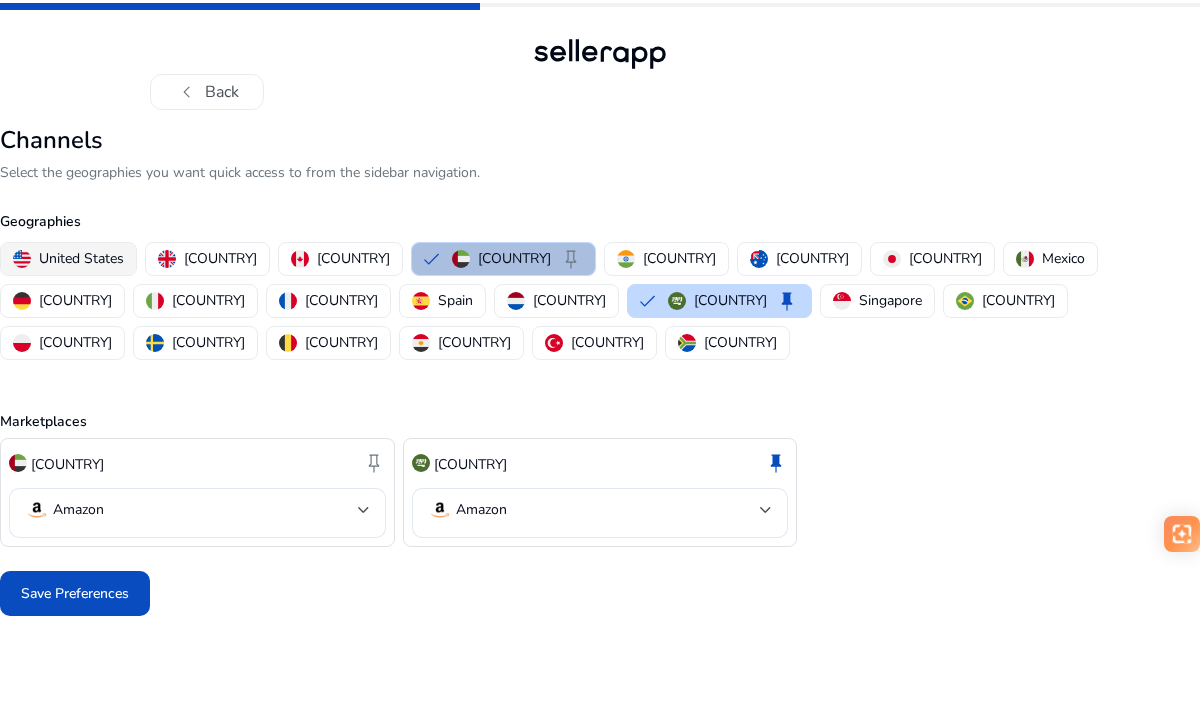 click on "United States" at bounding box center (81, 258) 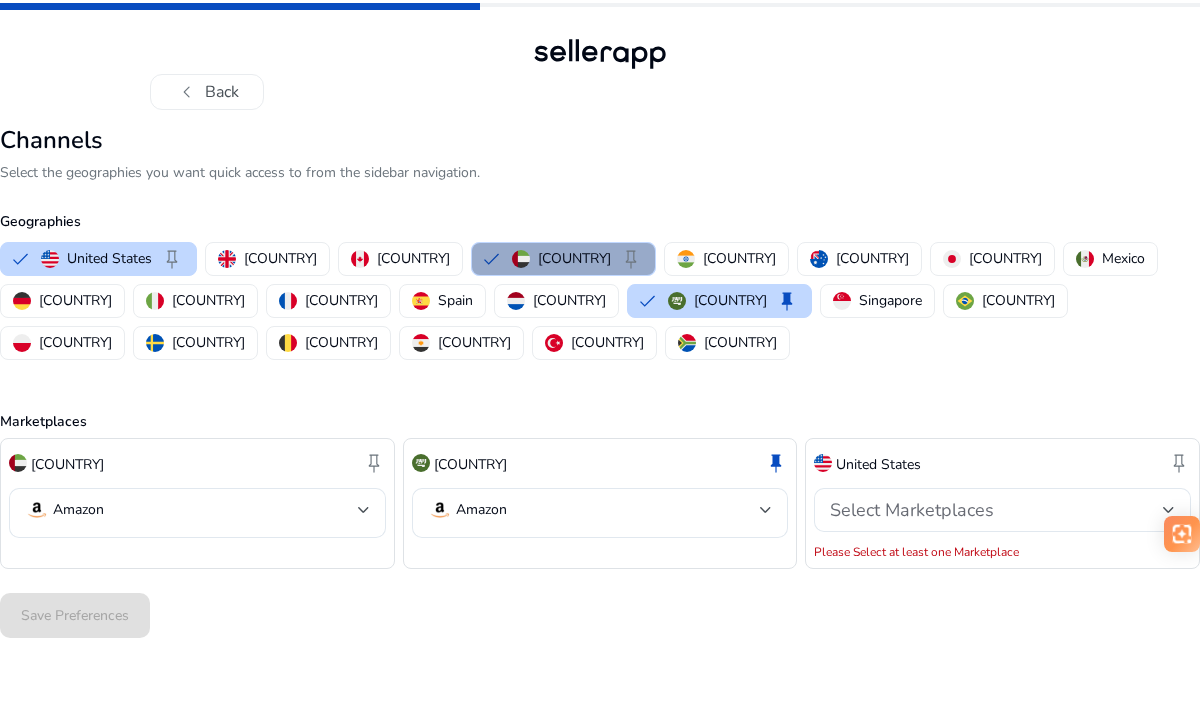 click on "[COUNTRY]   keep" at bounding box center (577, 259) 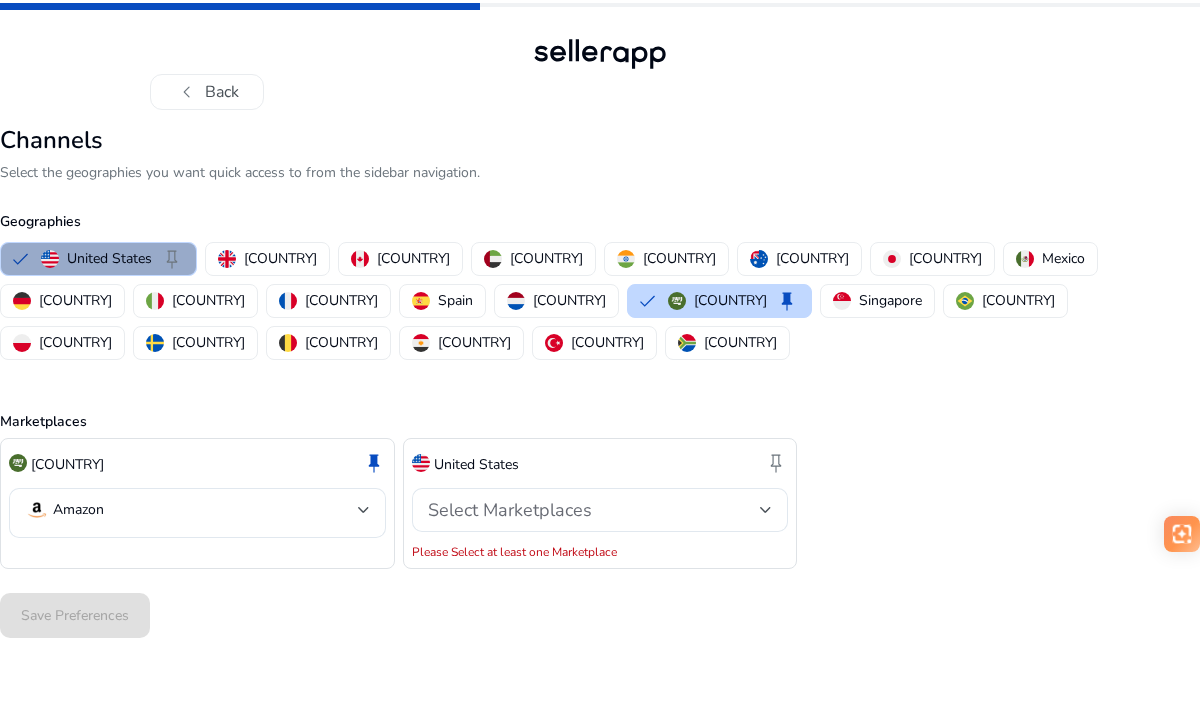 click on "United States" at bounding box center [109, 258] 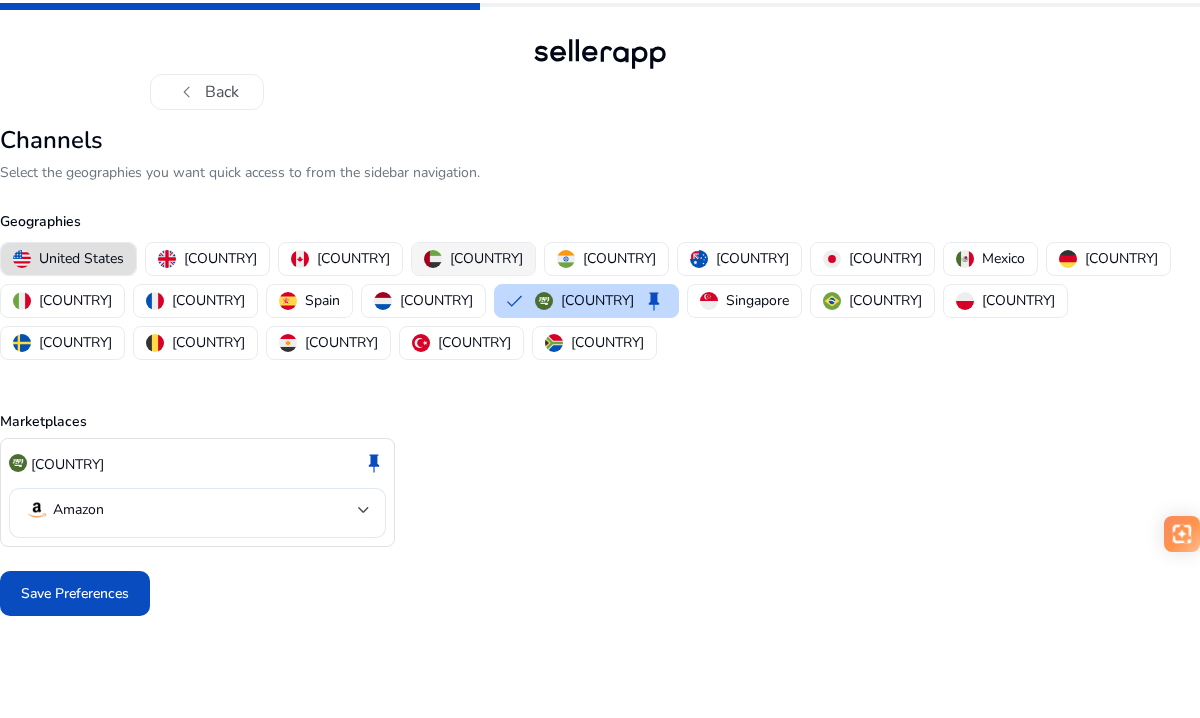 click on "[COUNTRY]" at bounding box center [486, 258] 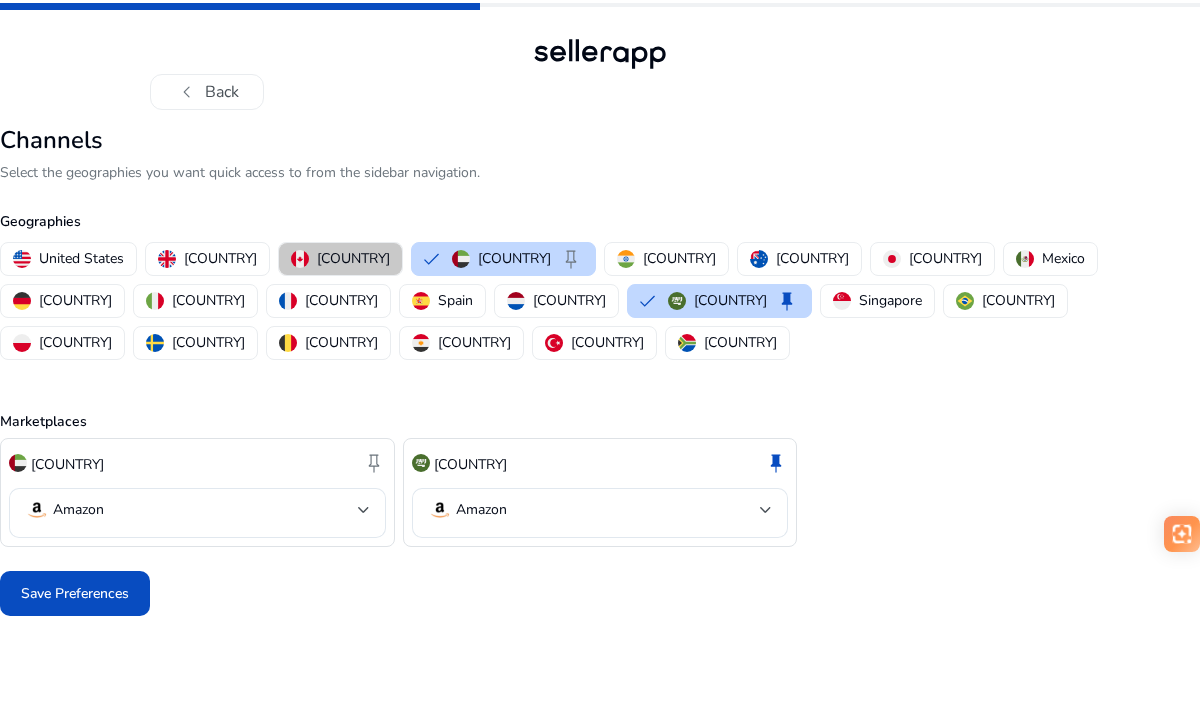 click on "[COUNTRY]" at bounding box center [353, 258] 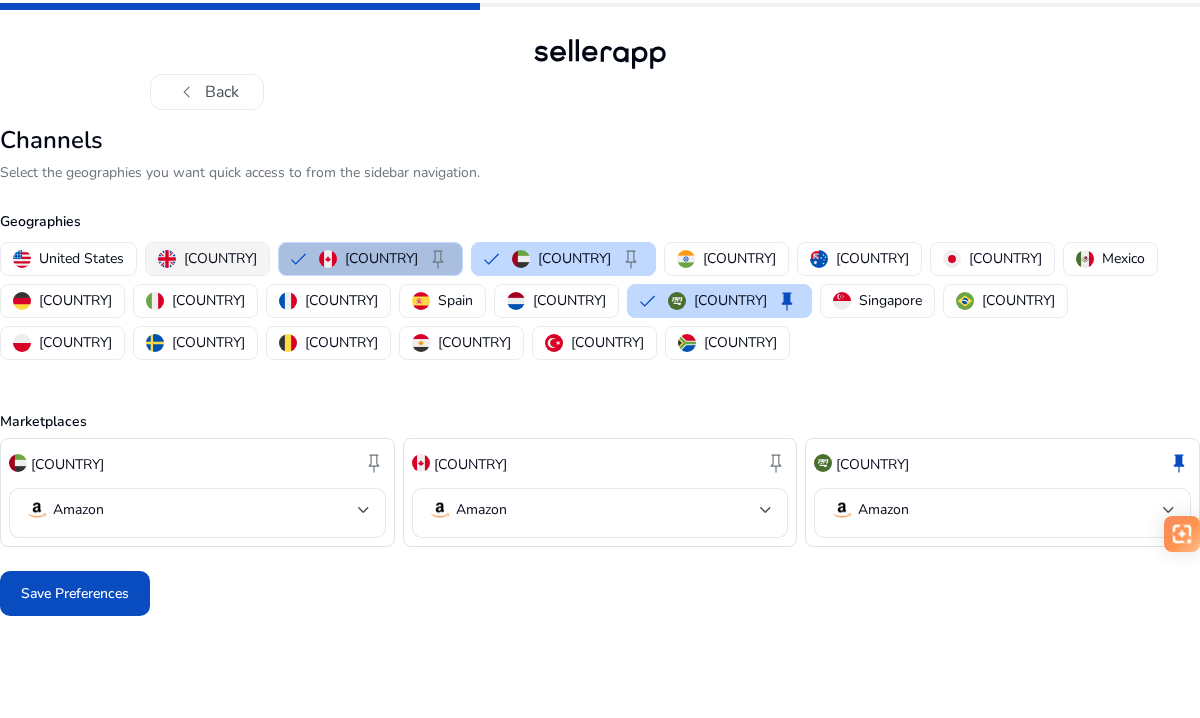 click on "[COUNTRY]" at bounding box center (220, 258) 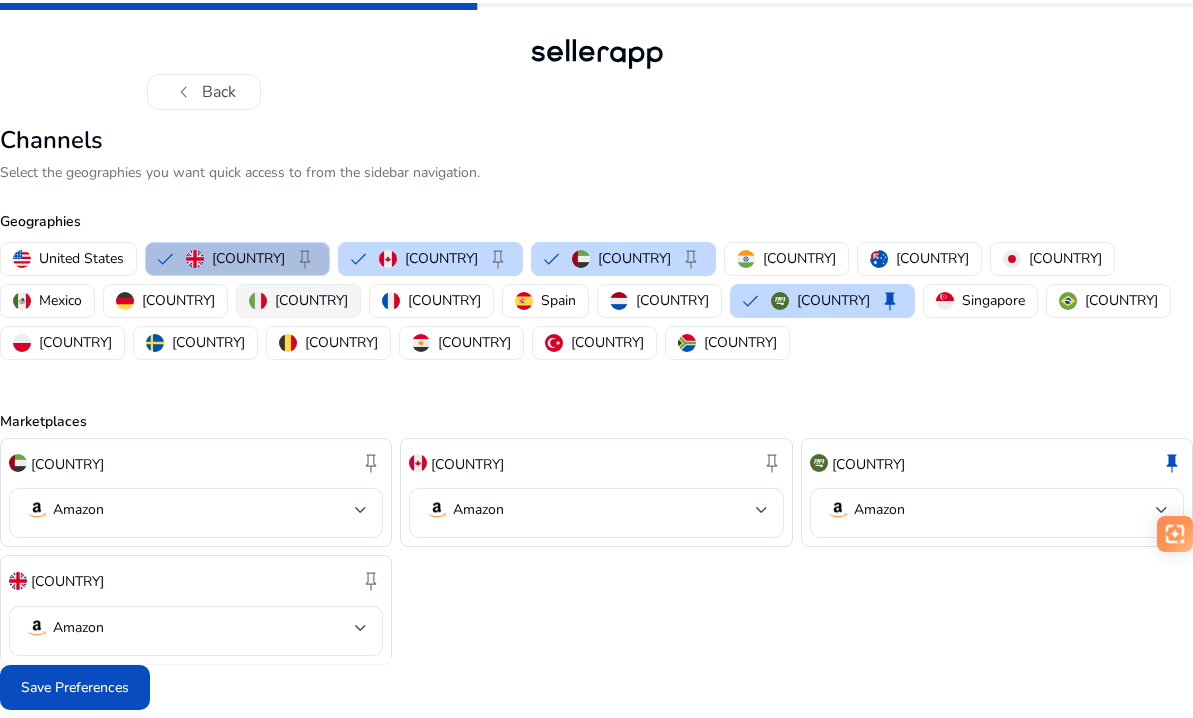click on "[COUNTRY]" at bounding box center (311, 300) 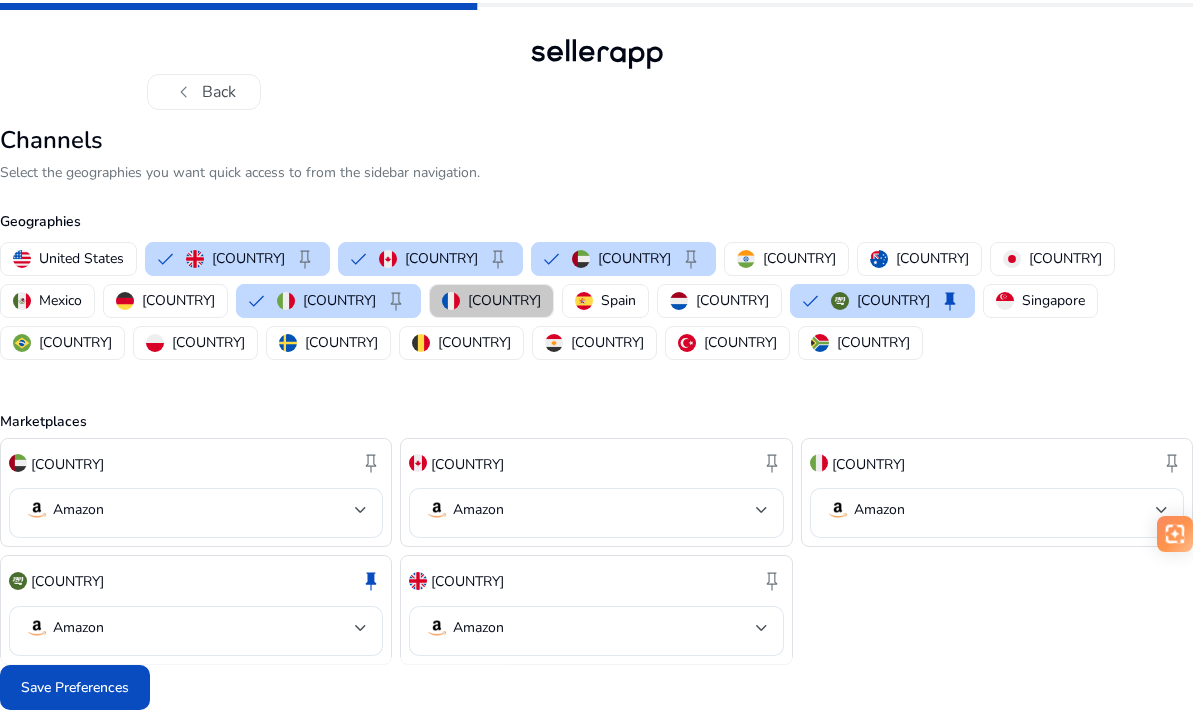 click on "[COUNTRY]" at bounding box center (504, 300) 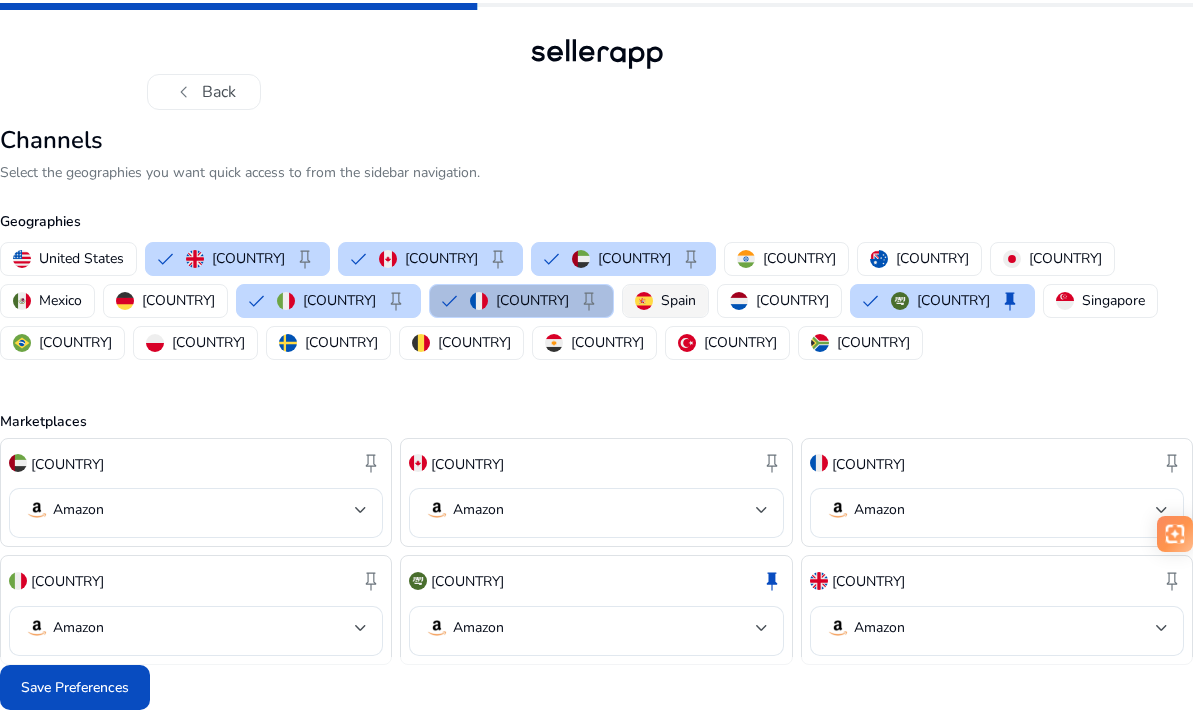 click on "Spain" at bounding box center [678, 300] 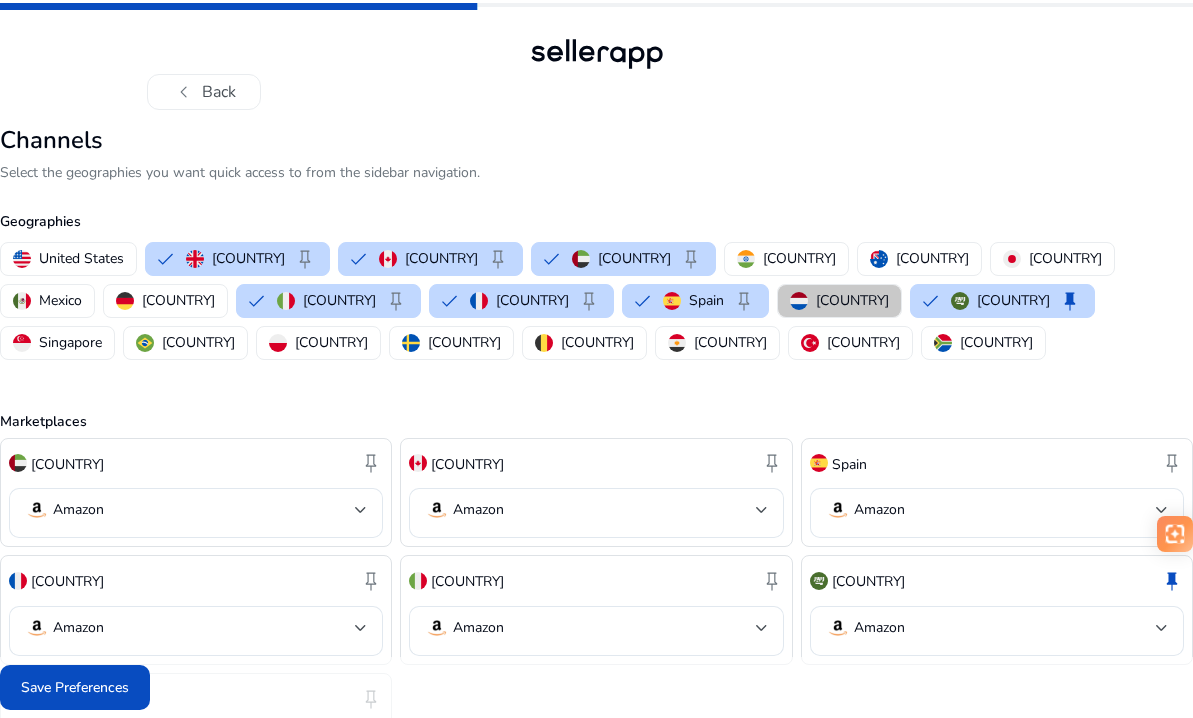 click on "[COUNTRY]" at bounding box center (852, 300) 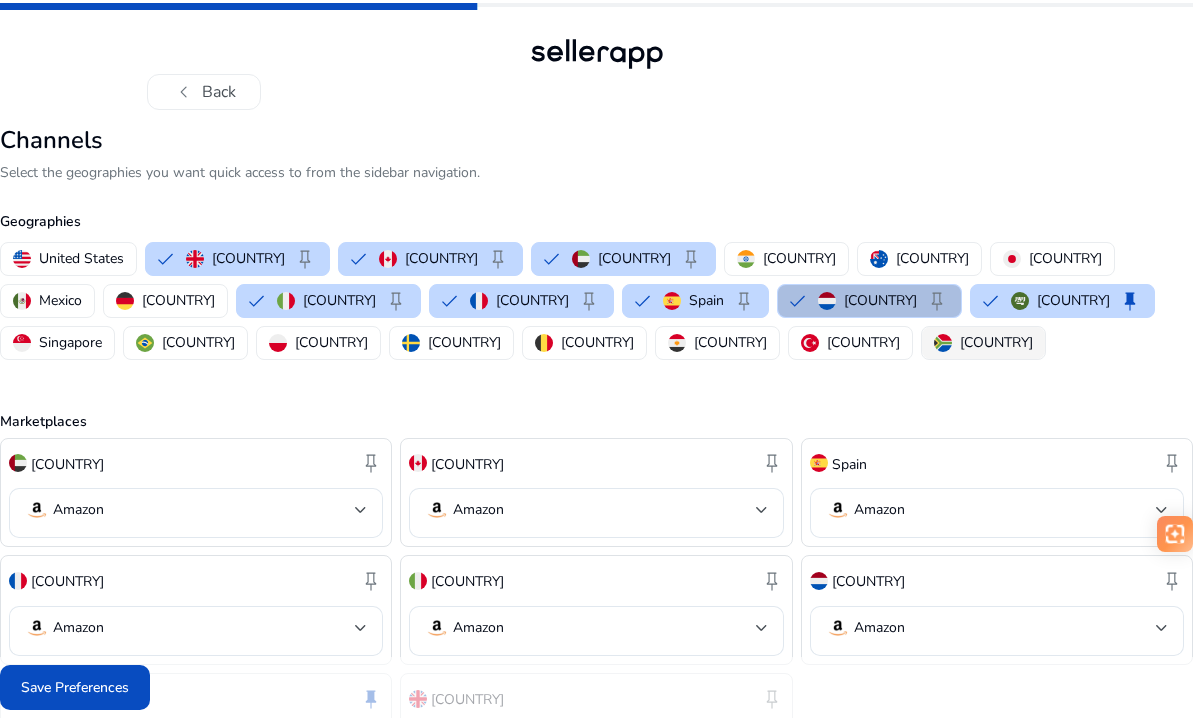 click on "[COUNTRY]" at bounding box center [996, 342] 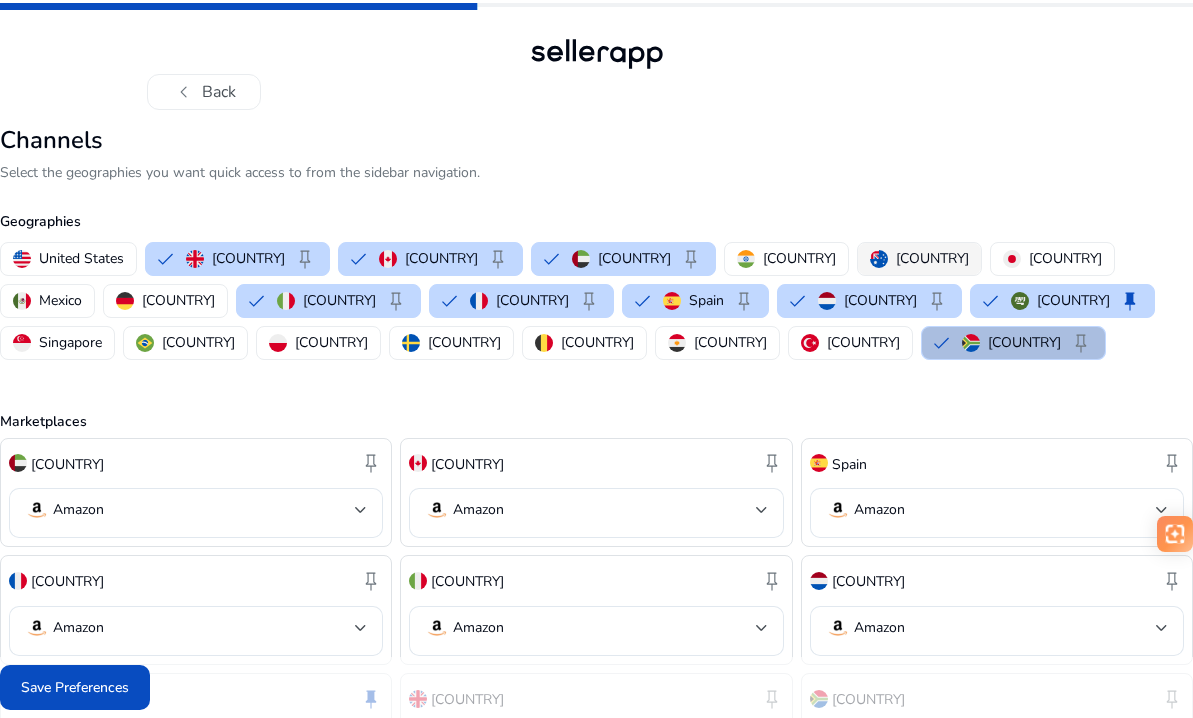 click on "[COUNTRY]" at bounding box center (932, 258) 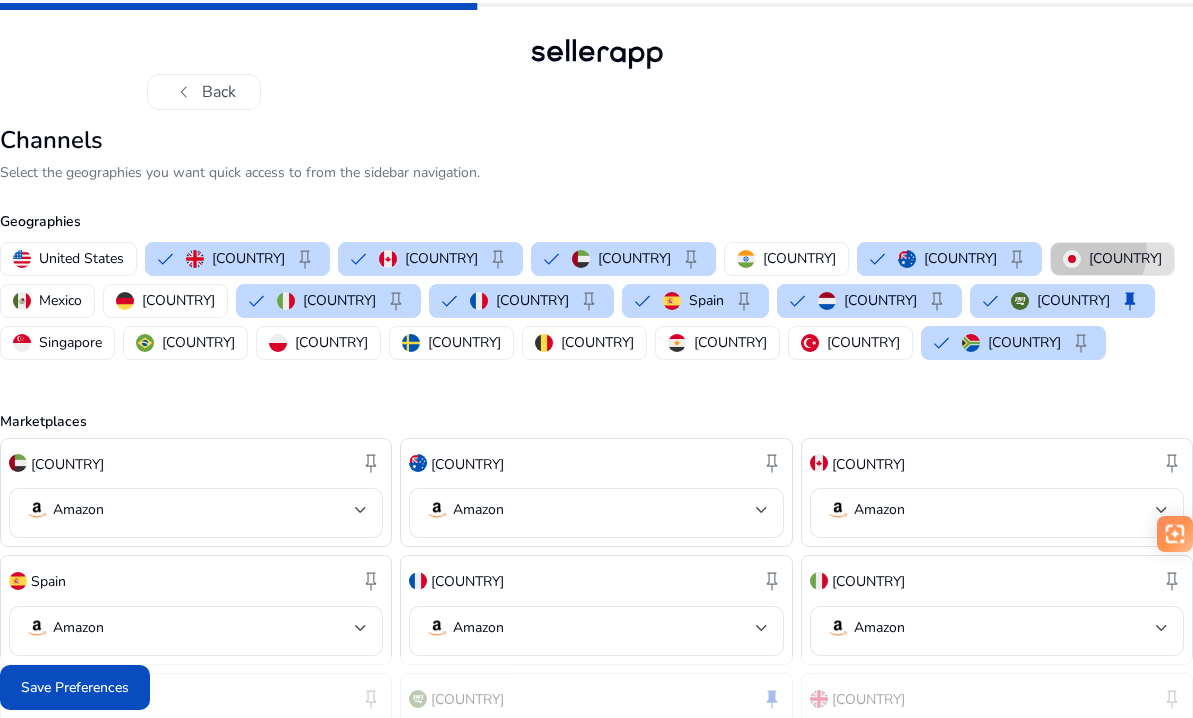 click on "[COUNTRY]" at bounding box center (1125, 258) 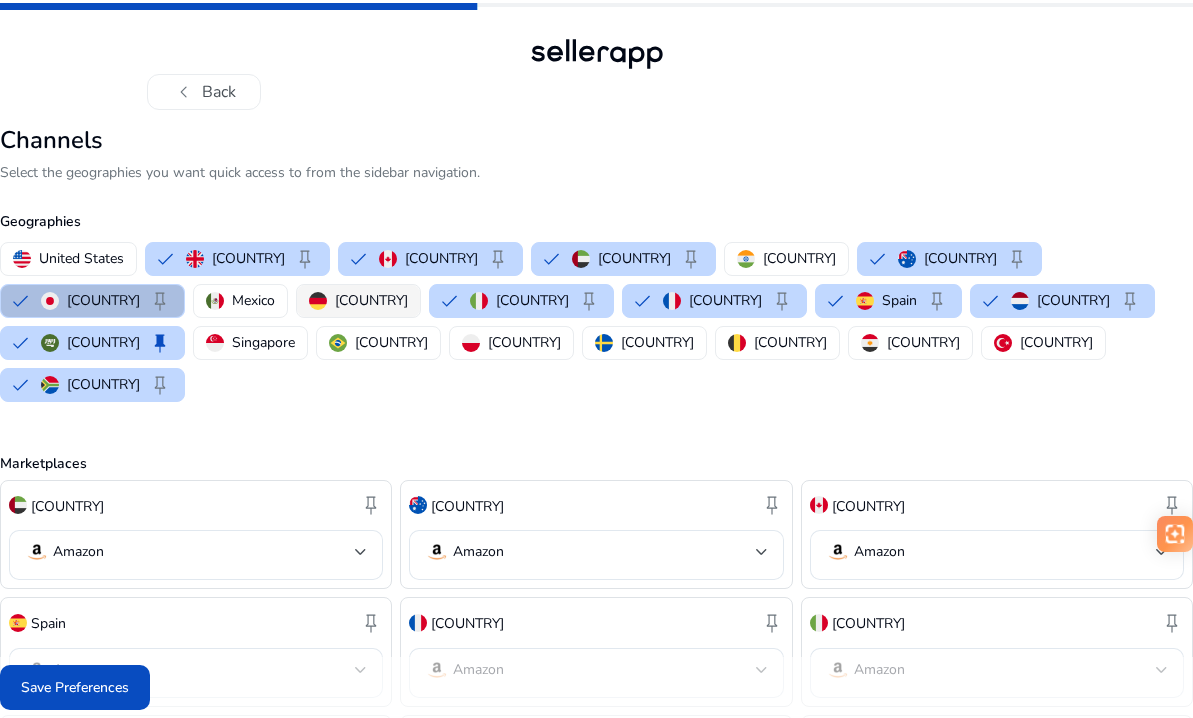 click on "[COUNTRY]" at bounding box center (371, 300) 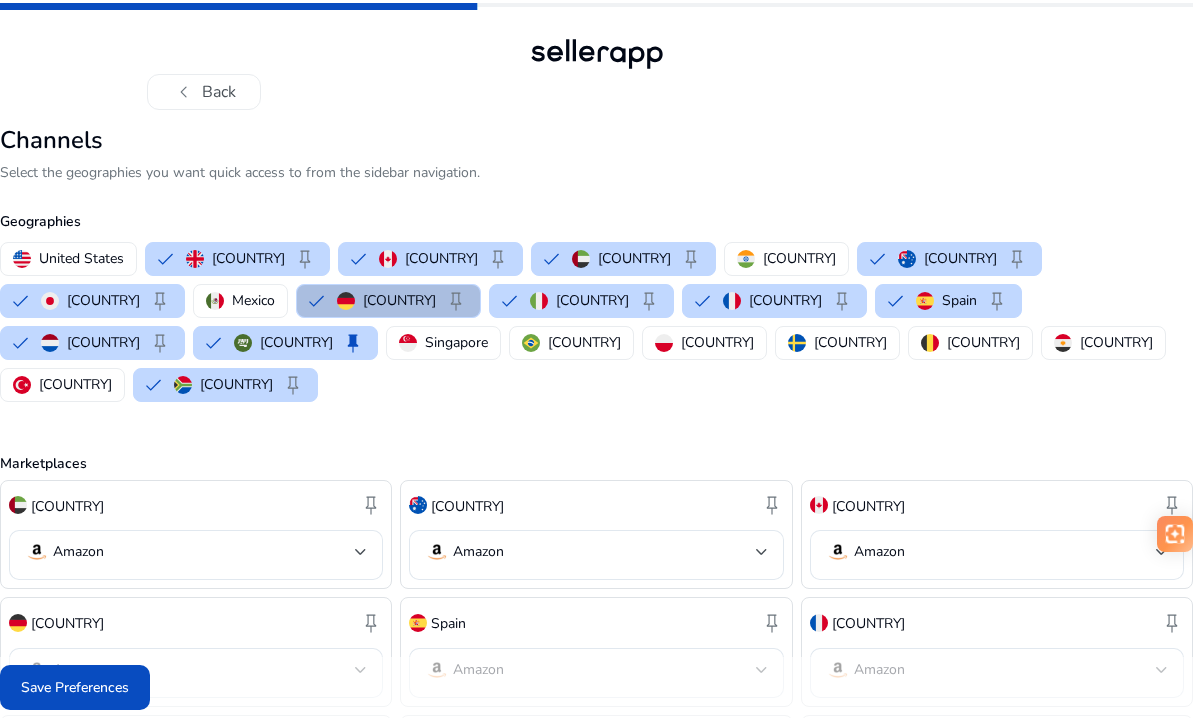 click on "[COUNTRY]   [COUNTRY]   keep   [COUNTRY]   keep   [COUNTRY]   keep   [COUNTRY]   [COUNTRY]   keep   [COUNTRY]   keep   [COUNTRY]   [COUNTRY]   keep   [COUNTRY]   keep   [COUNTRY]   keep   [COUNTRY]   keep   [COUNTRY]   keep   [COUNTRY]   keep   [COUNTRY]   keep   [COUNTRY]   keep   [COUNTRY]   keep   [COUNTRY]   keep   [COUNTRY]   keep   [COUNTRY]   keep   [COUNTRY]   keep   [COUNTRY]   keep   [COUNTRY]   keep   [COUNTRY]   keep" 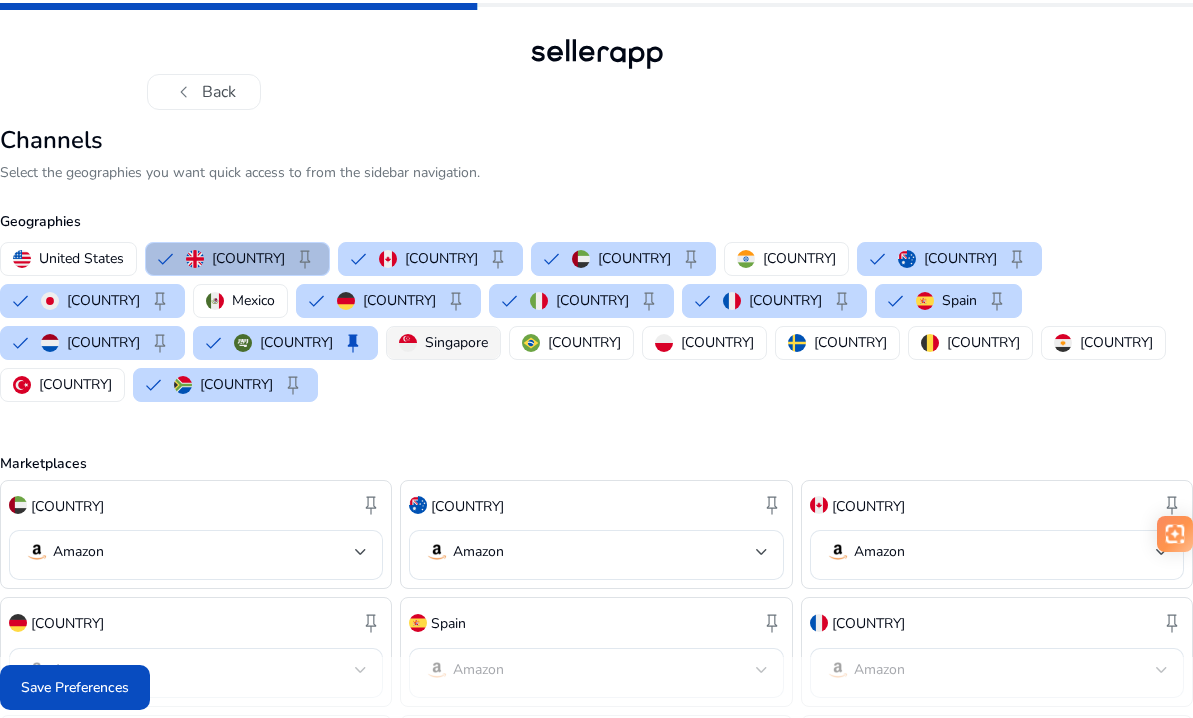 click on "Singapore" at bounding box center (456, 342) 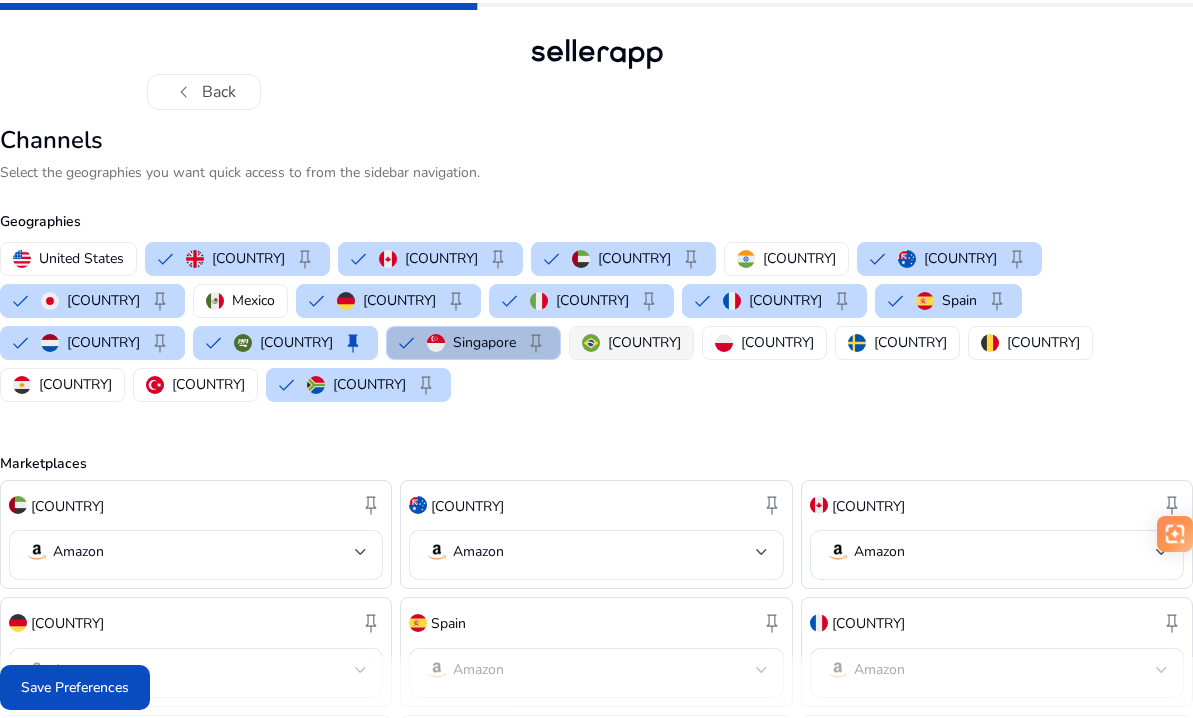 click on "[COUNTRY]" at bounding box center [644, 342] 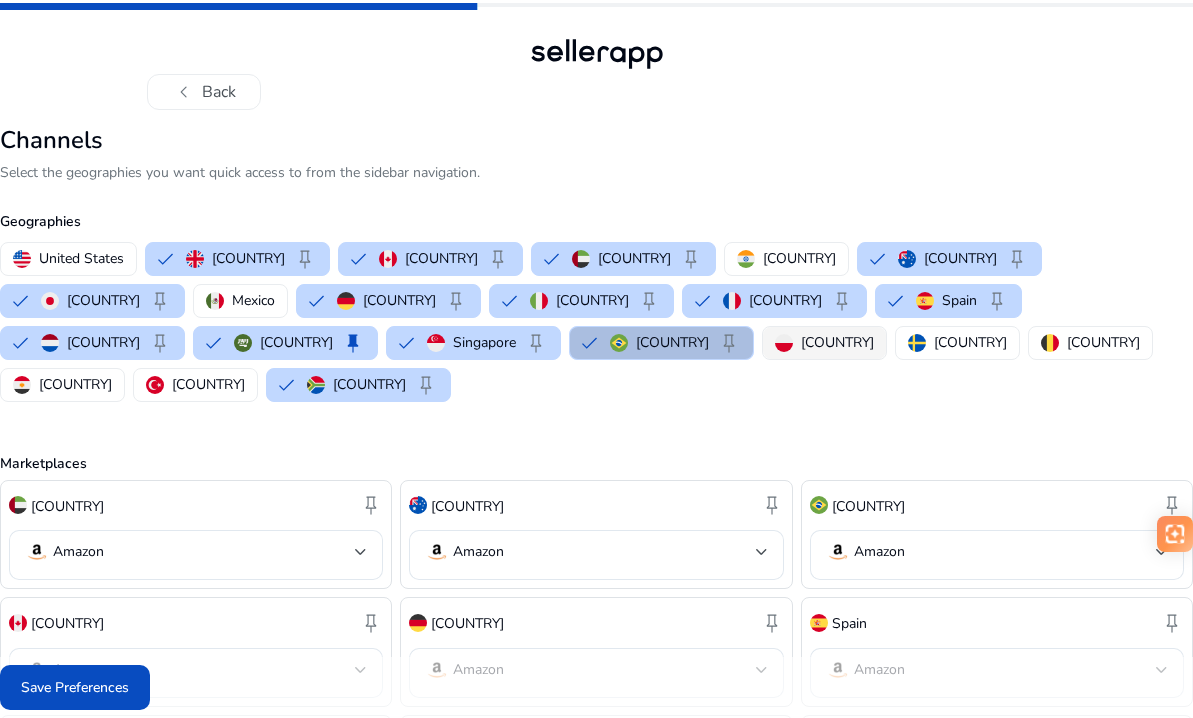 click on "[COUNTRY]" at bounding box center [824, 343] 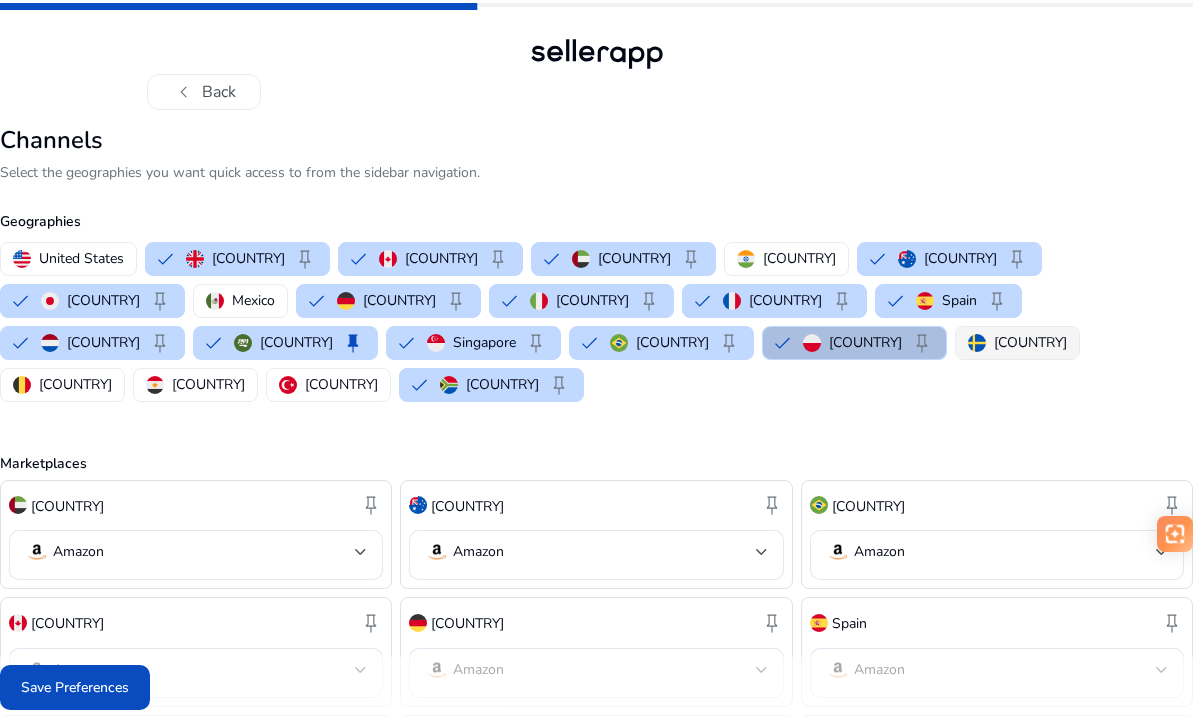 click on "[COUNTRY]" at bounding box center (1030, 342) 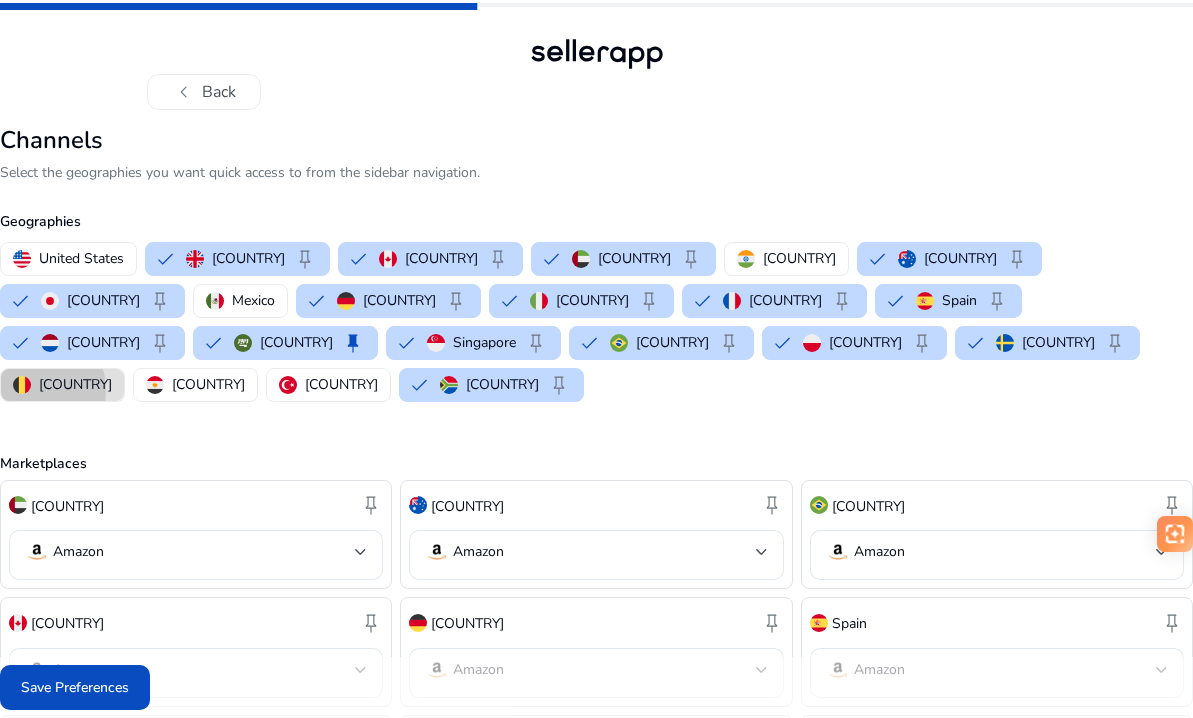click at bounding box center [22, 385] 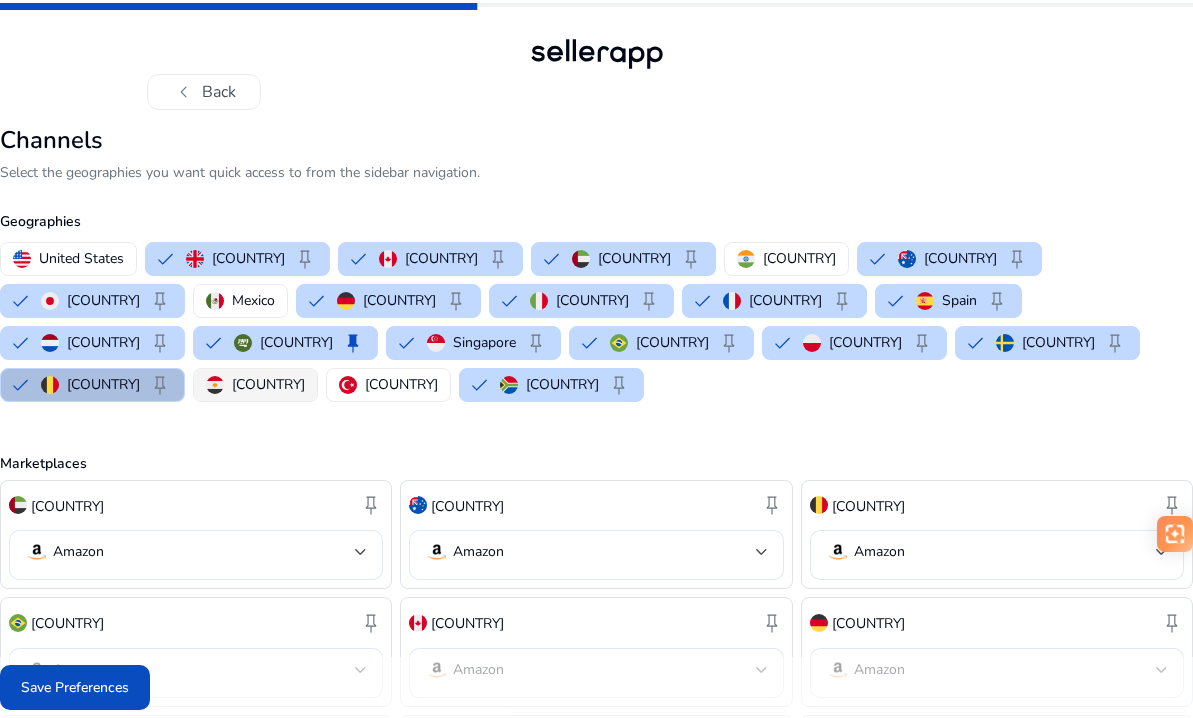 click on "[COUNTRY]" at bounding box center [268, 384] 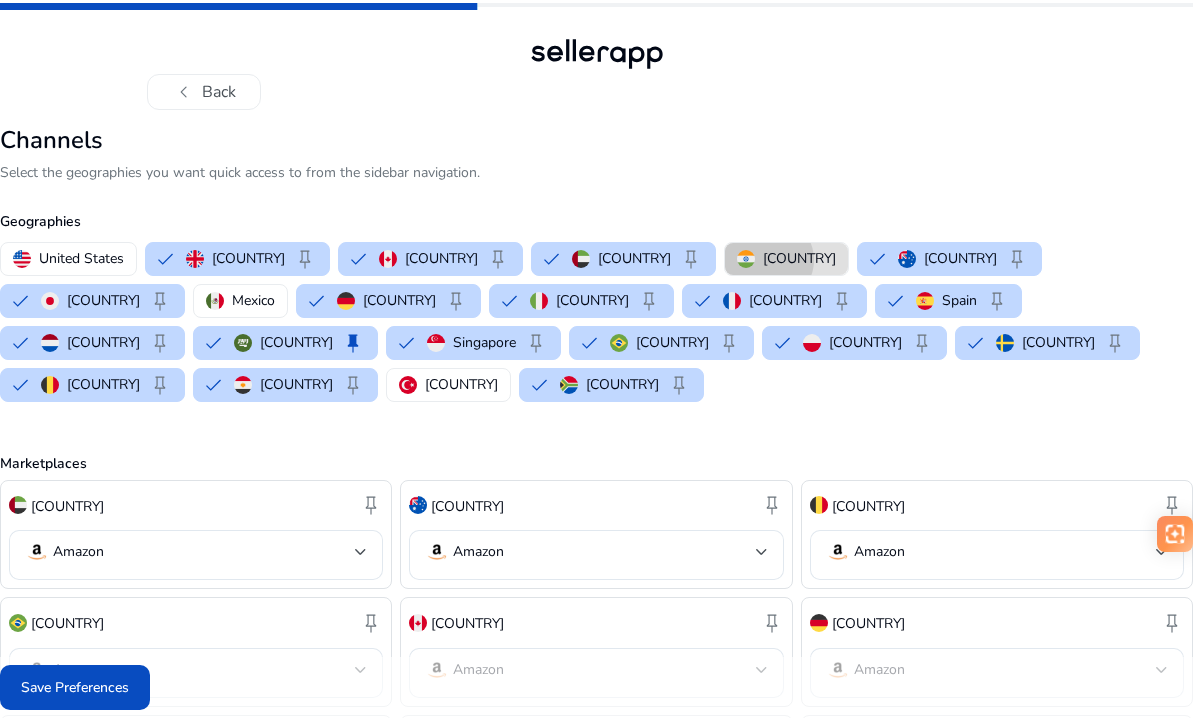 click on "[COUNTRY]" at bounding box center (799, 258) 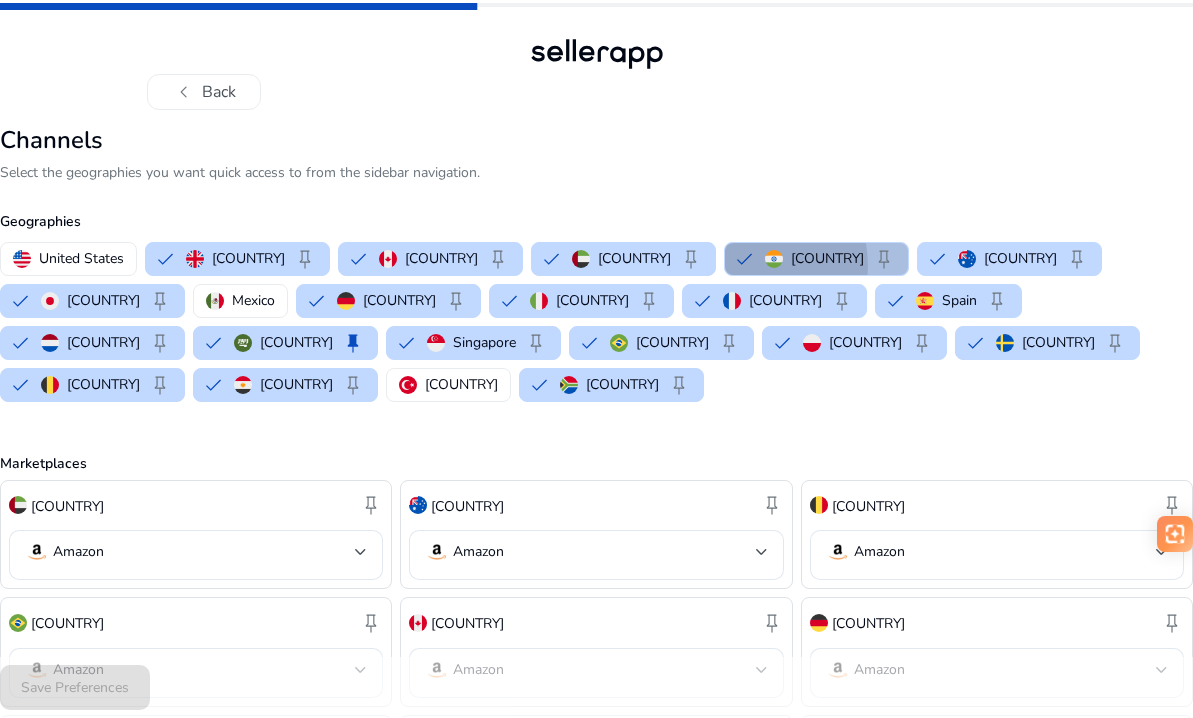 click on "India   keep" at bounding box center [816, 259] 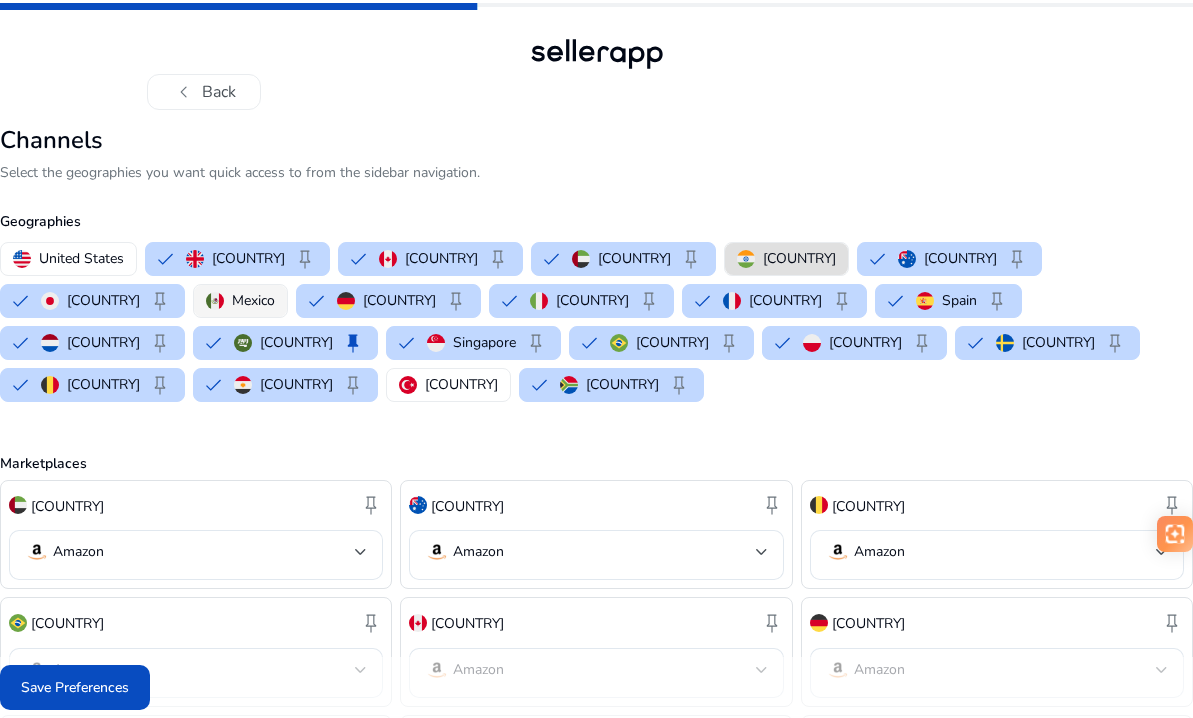 click on "Mexico" at bounding box center [253, 300] 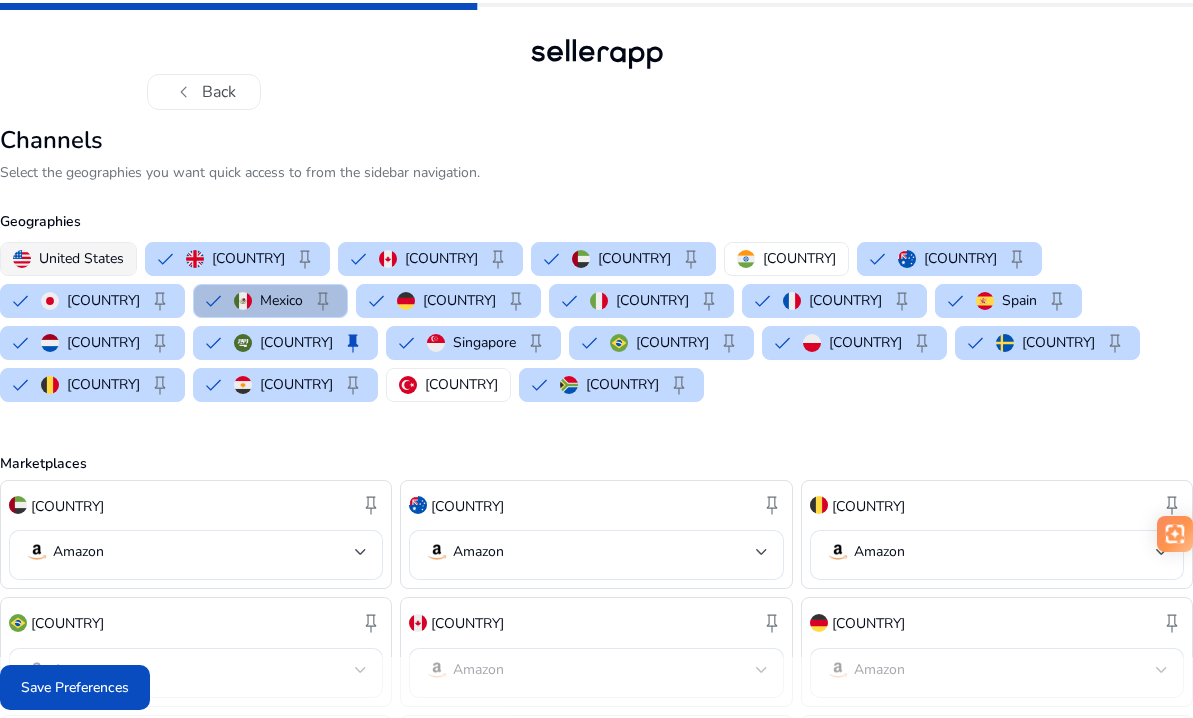 click on "United States" at bounding box center [81, 258] 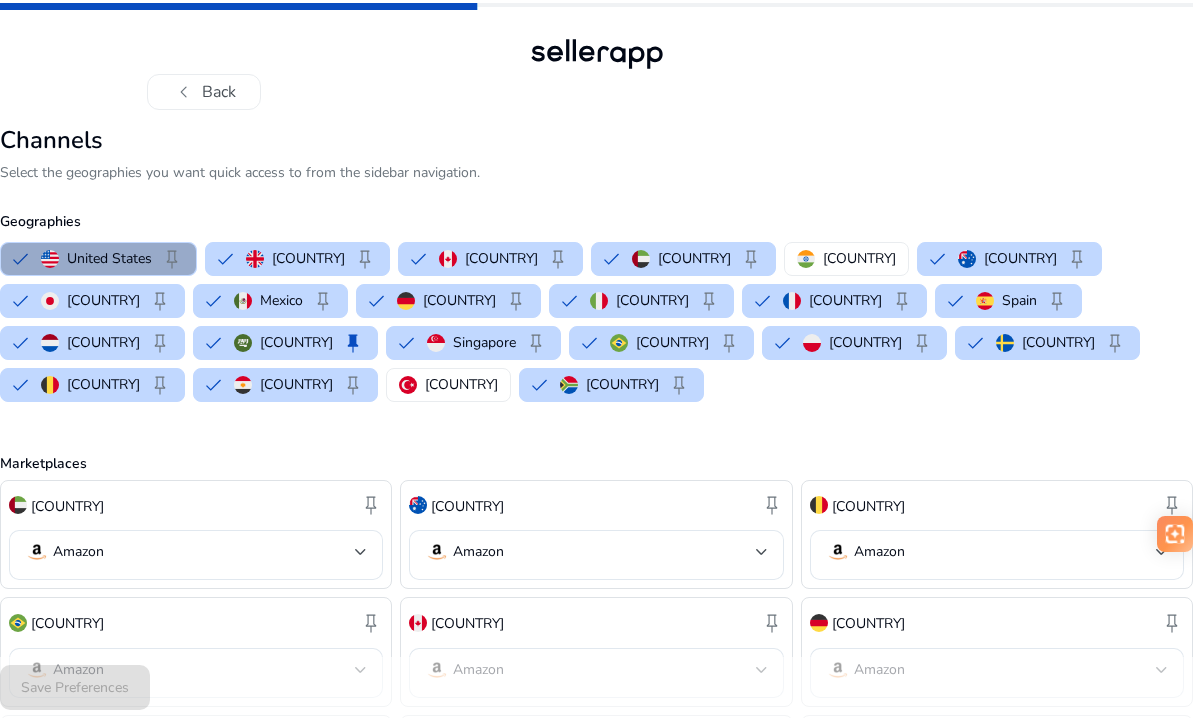 click on "United States" at bounding box center (109, 258) 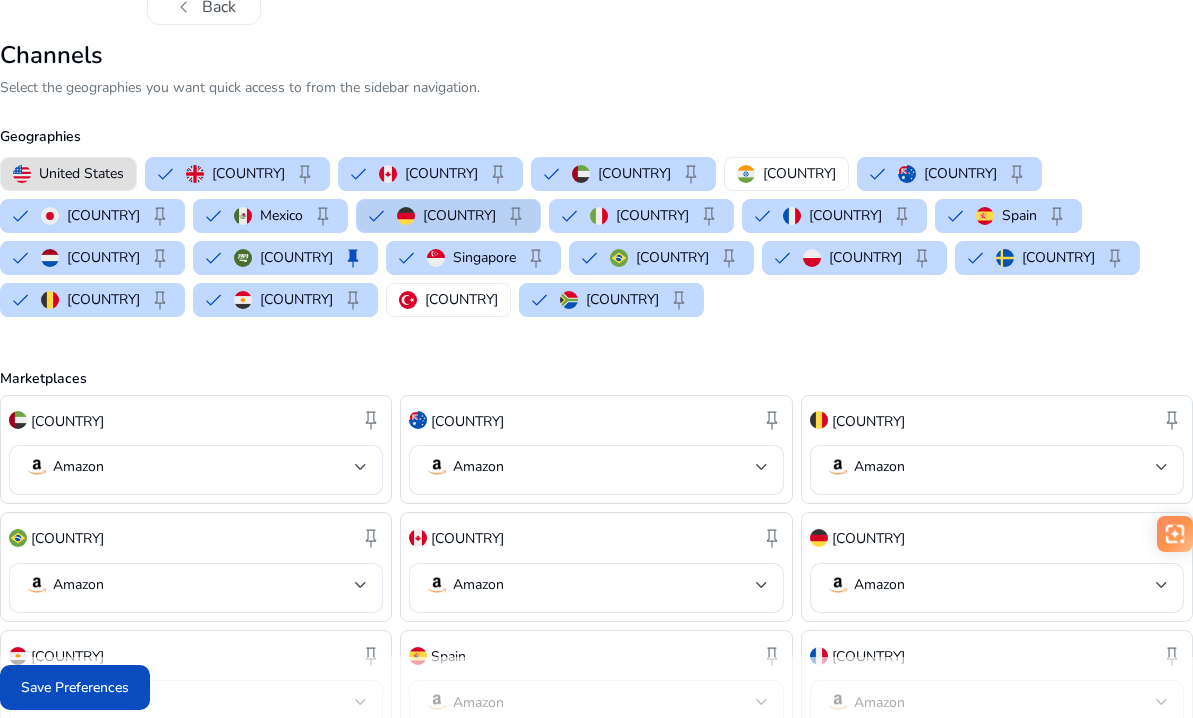 scroll, scrollTop: 86, scrollLeft: 0, axis: vertical 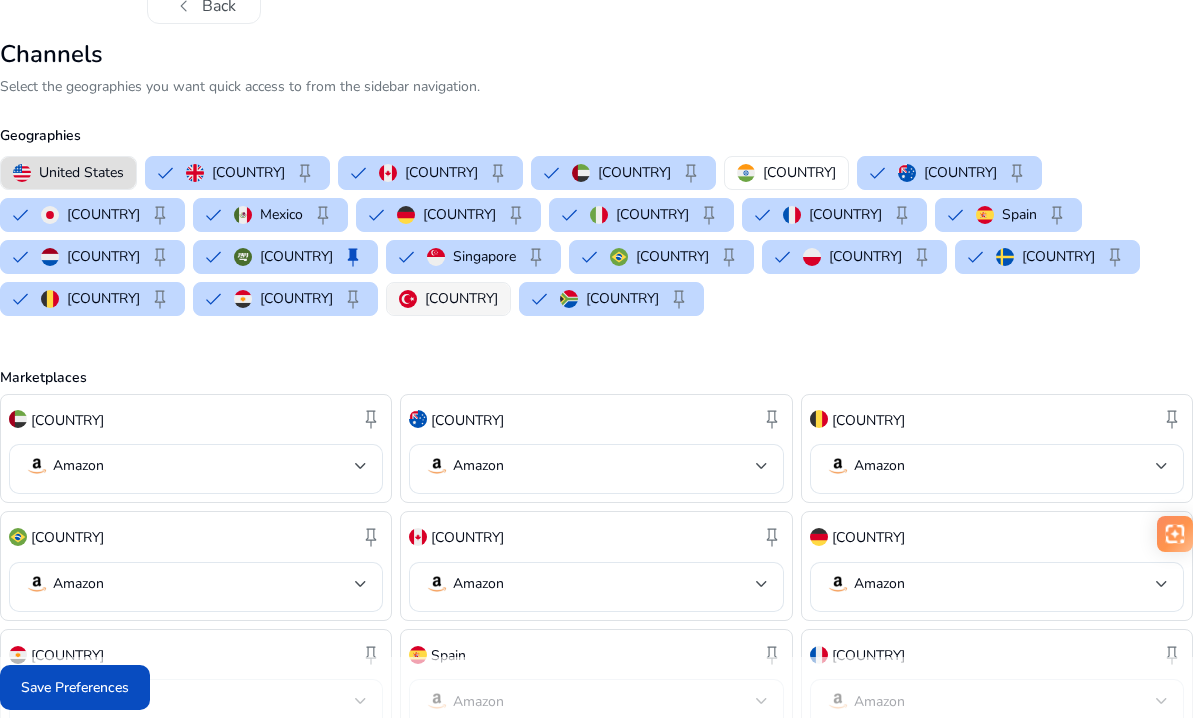 click on "[COUNTRY]" at bounding box center (461, 298) 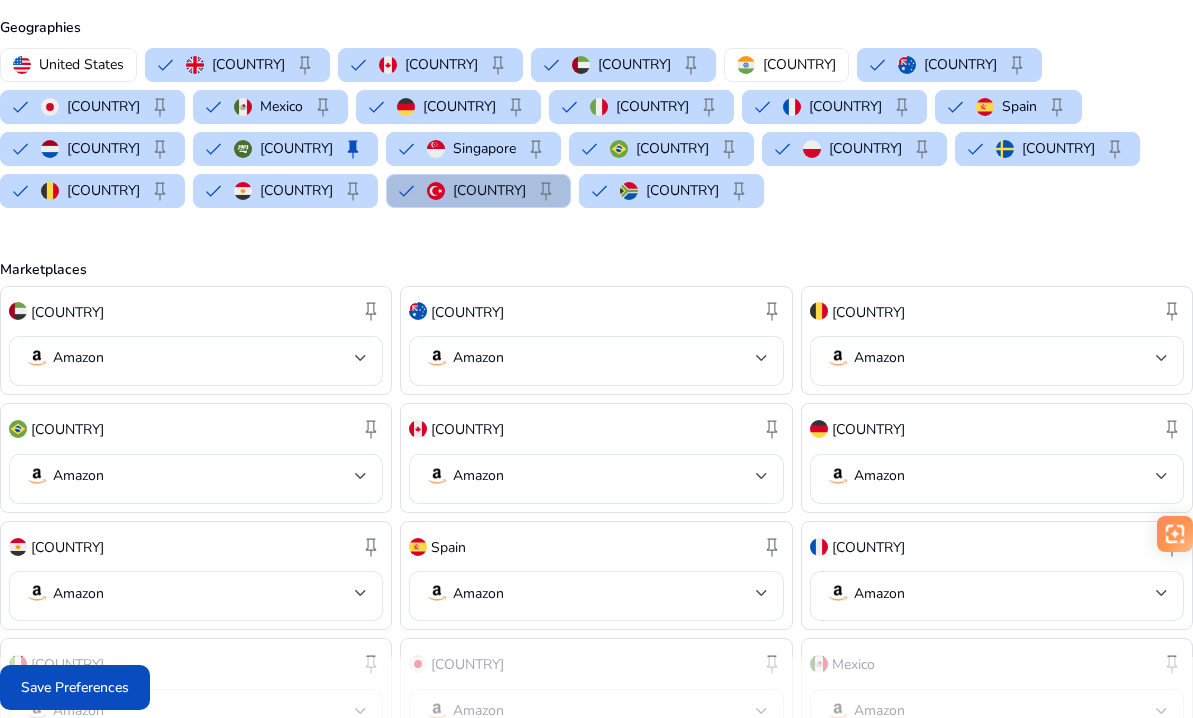 scroll, scrollTop: 209, scrollLeft: 0, axis: vertical 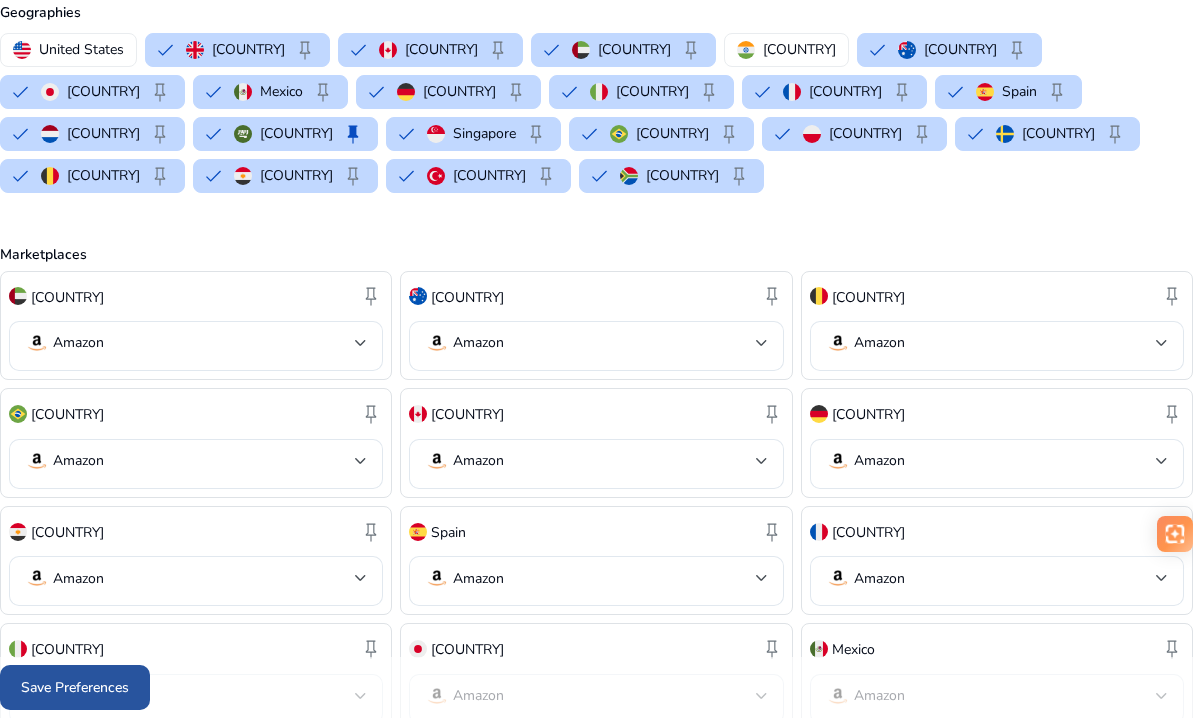 click on "Save Preferences" 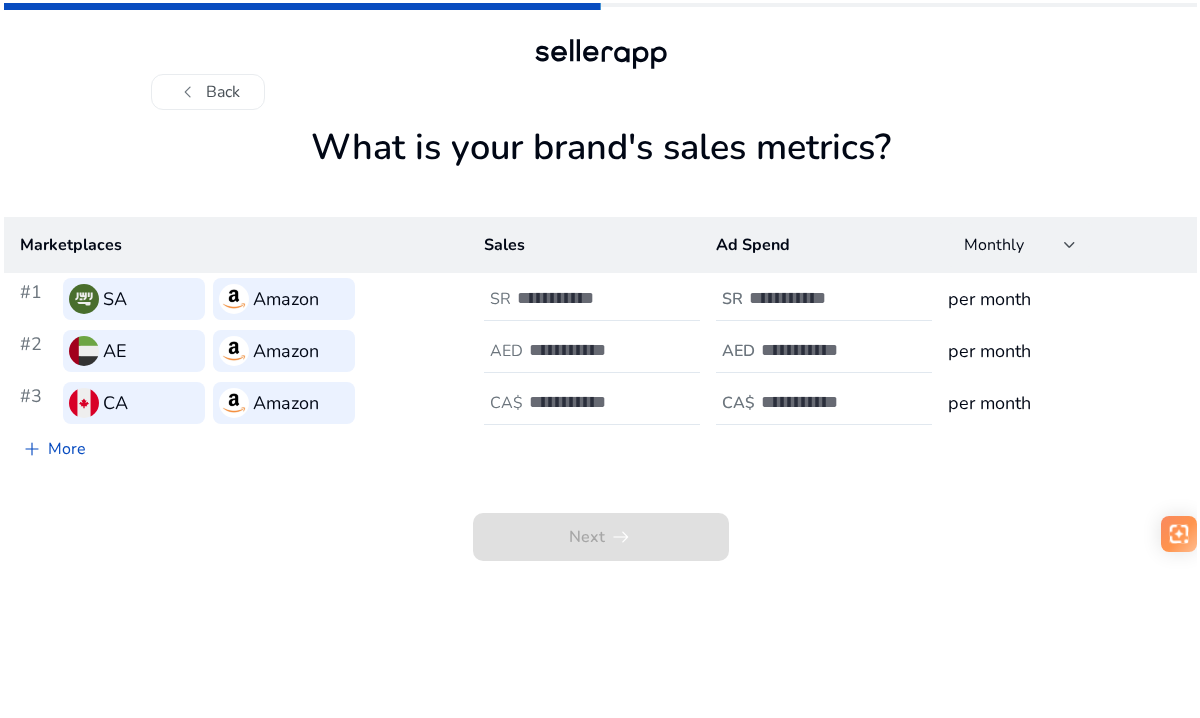 scroll, scrollTop: 0, scrollLeft: 0, axis: both 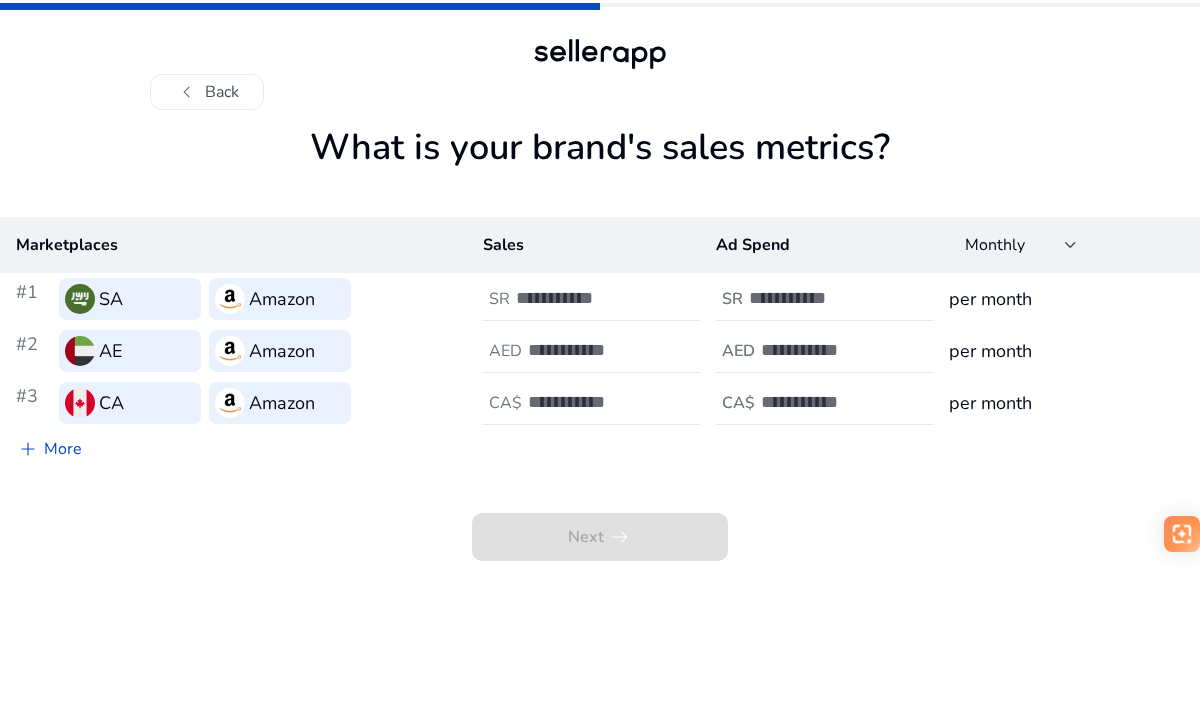 click on "SA" 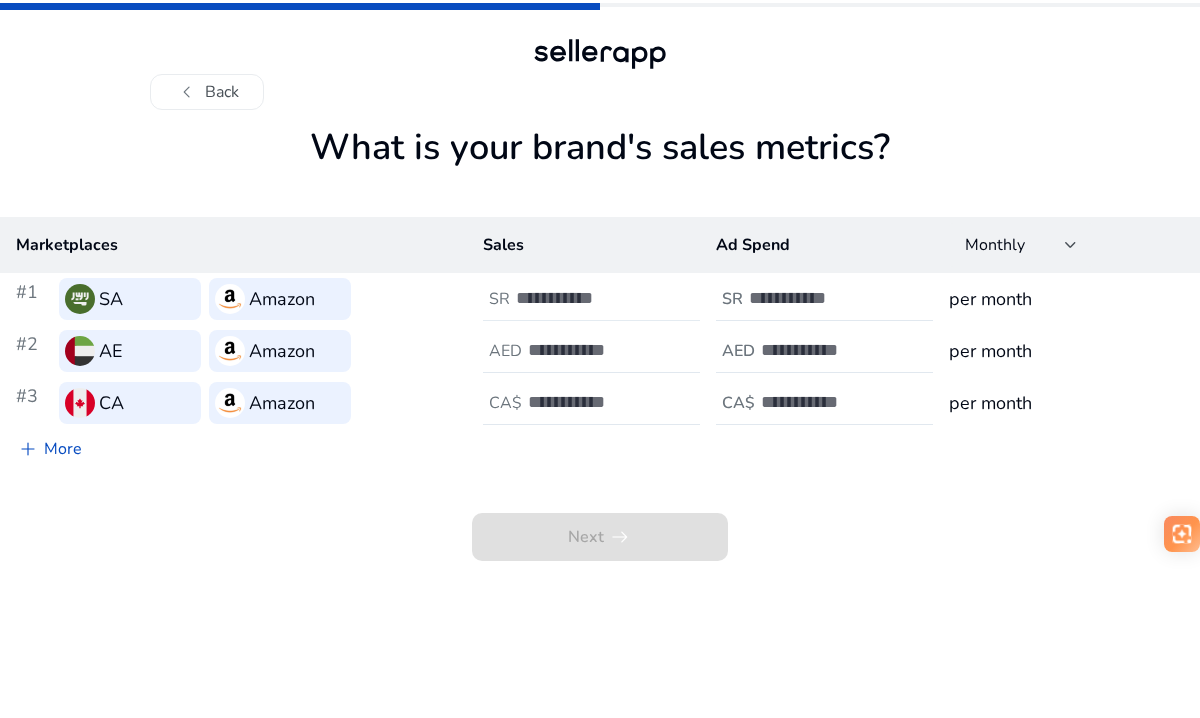 click at bounding box center (583, 298) 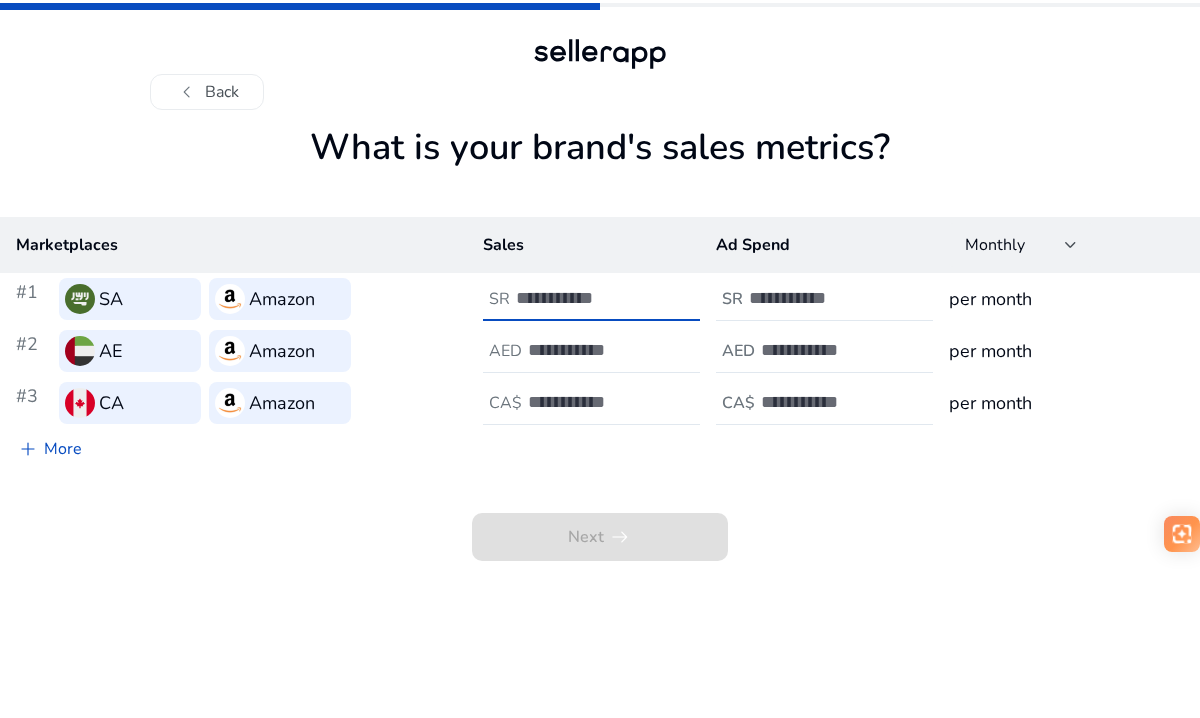click on "**" at bounding box center (583, 298) 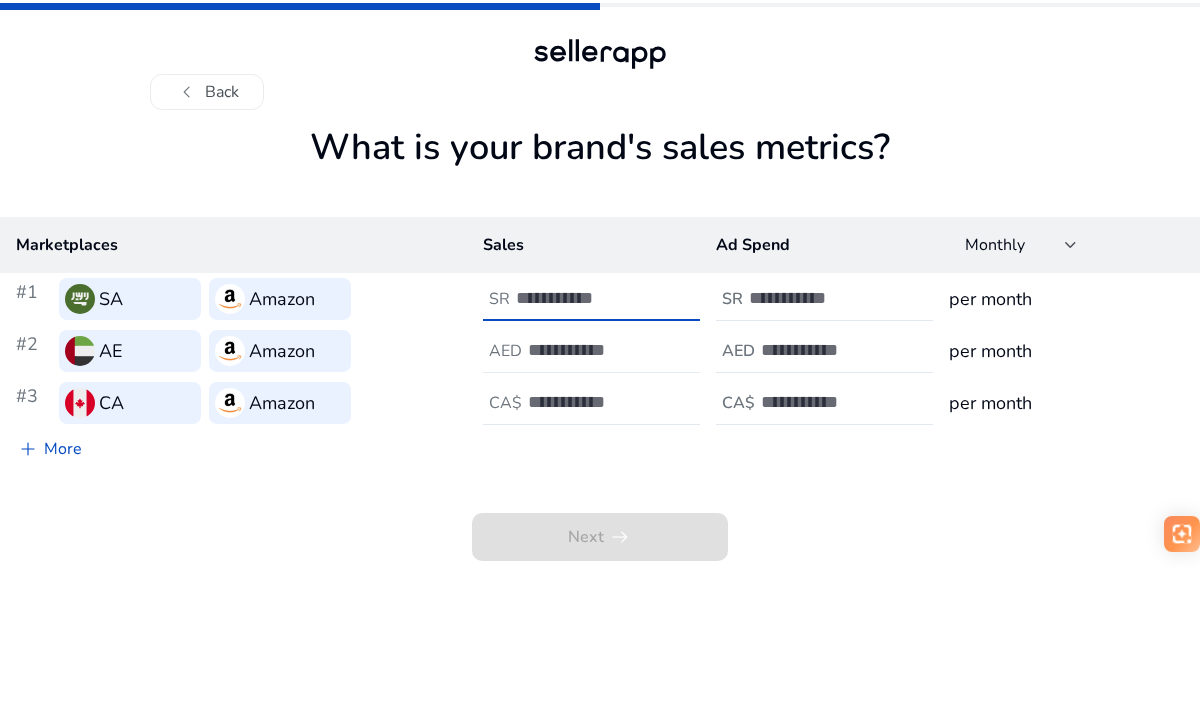 type on "*******" 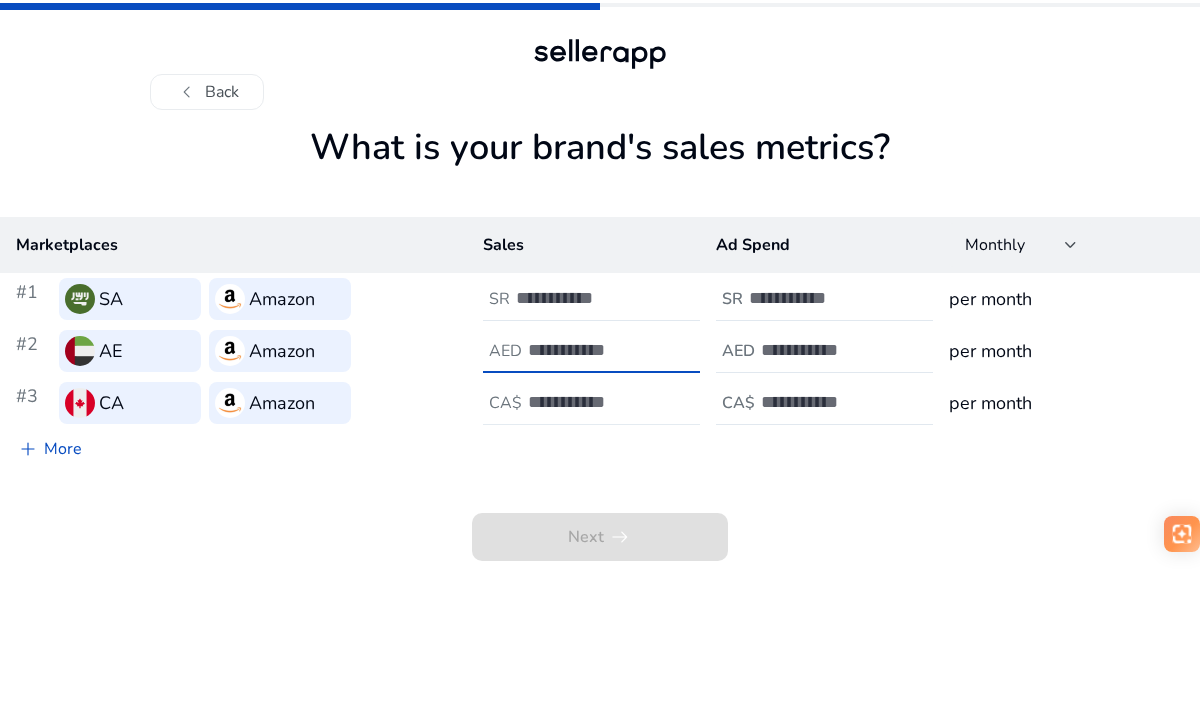 type on "*******" 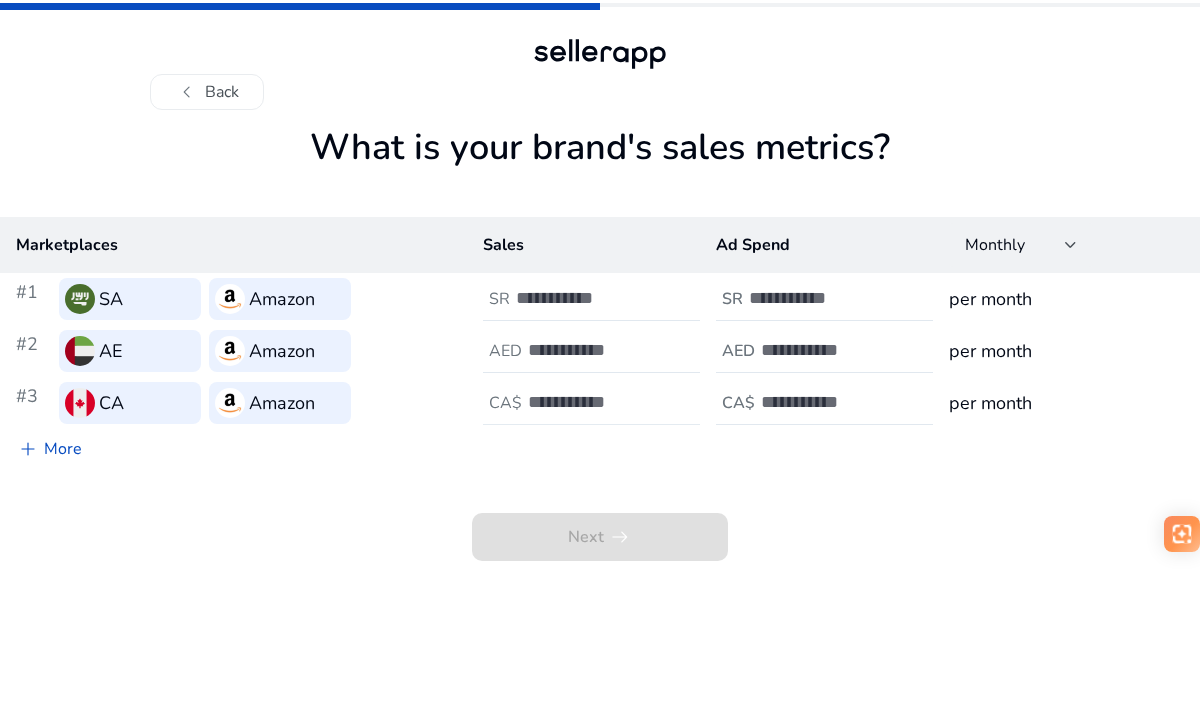 click 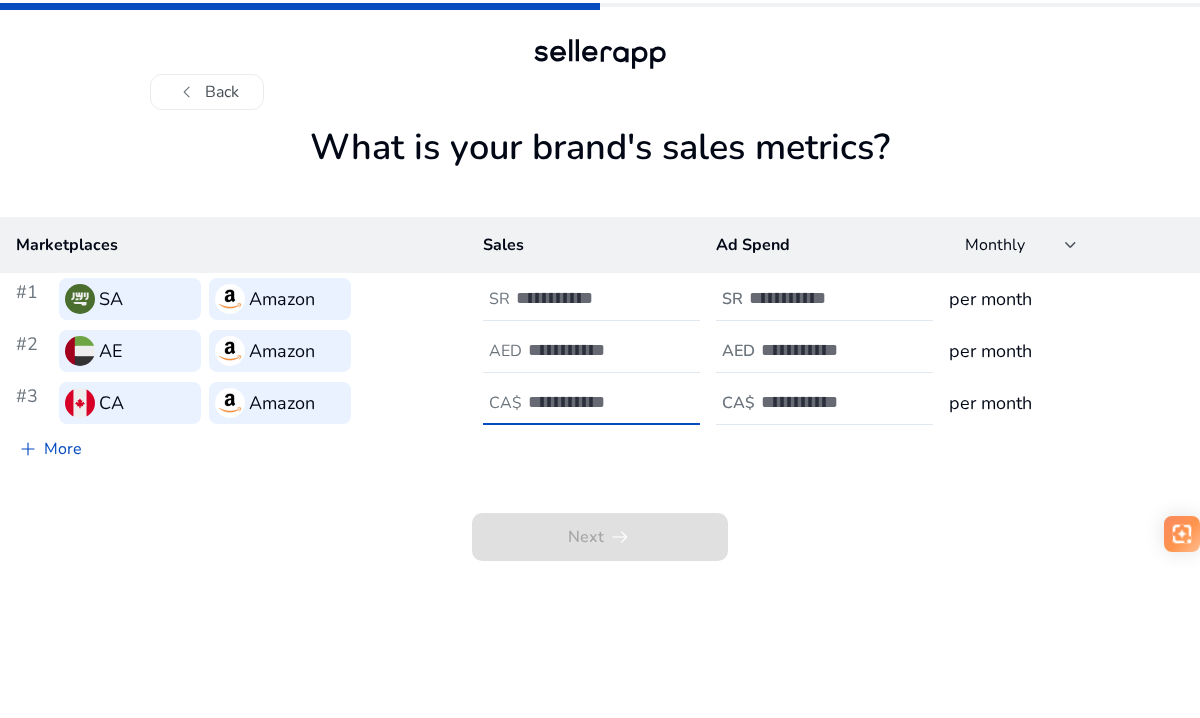 click at bounding box center (595, 402) 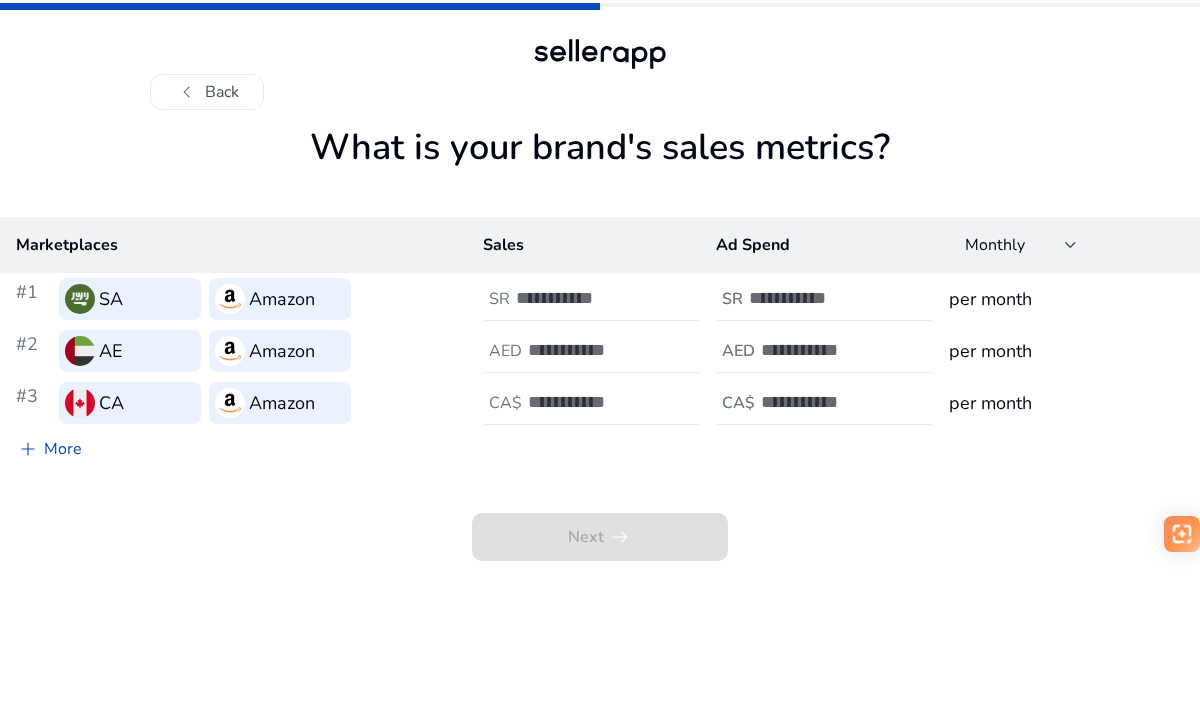 click on "per month" 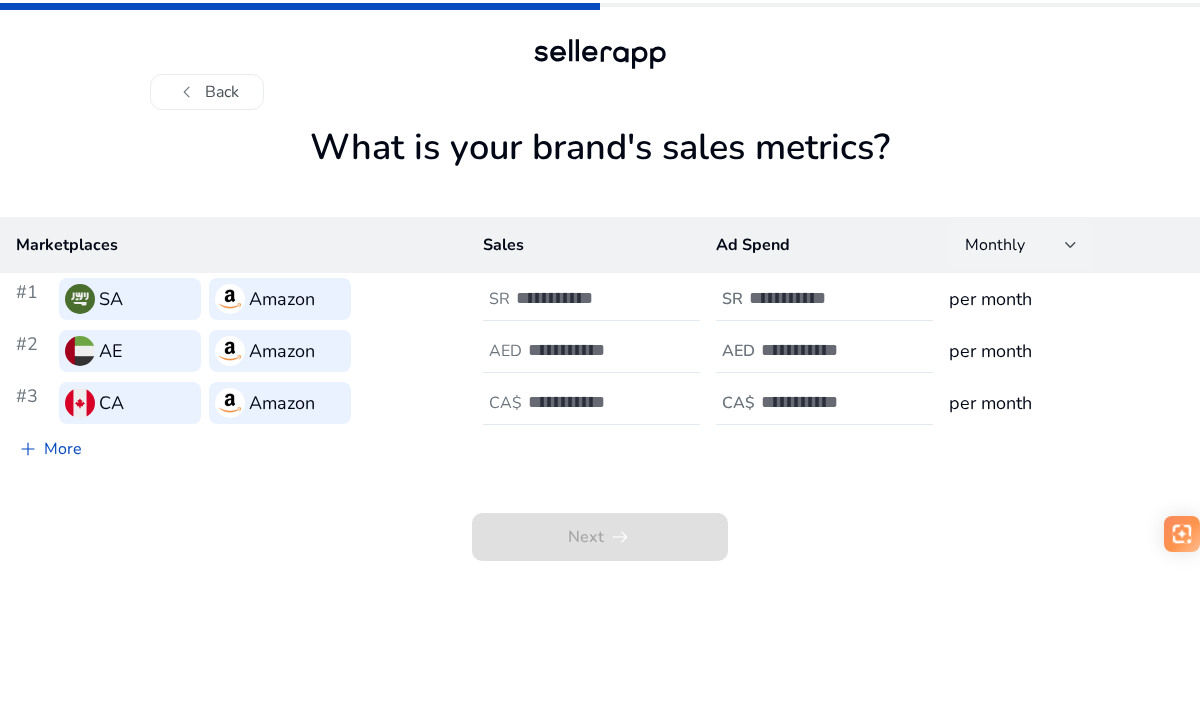 click at bounding box center [1071, 245] 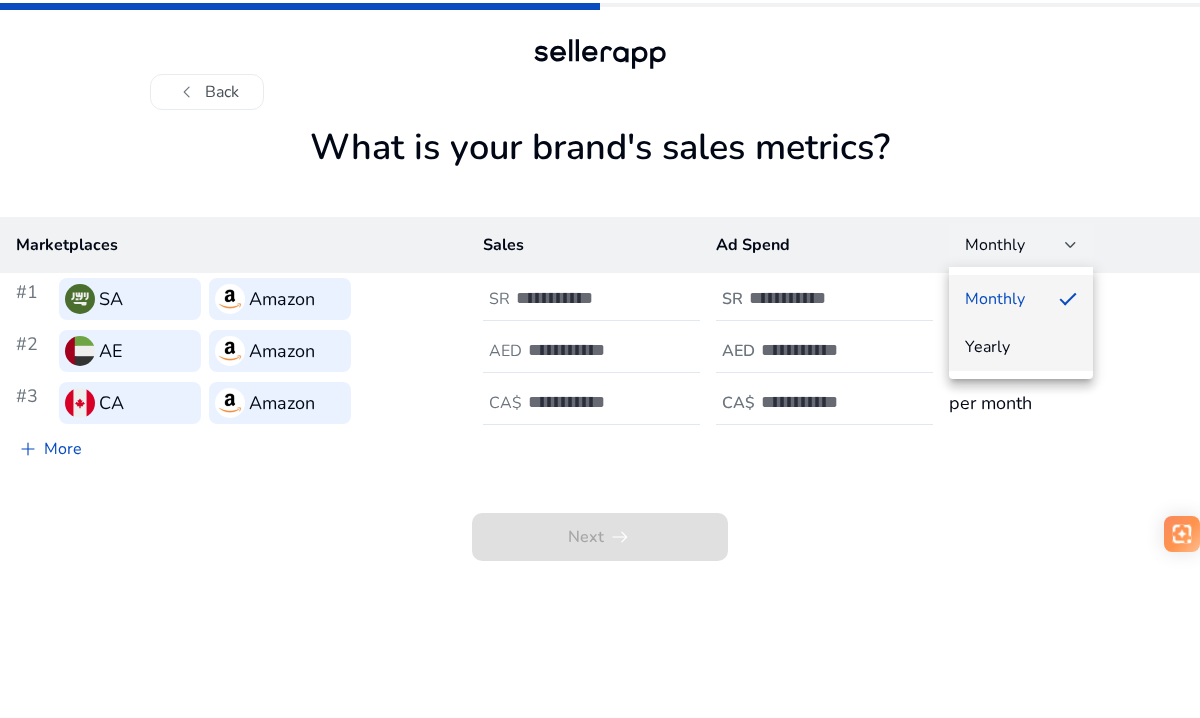 click on "Yearly" at bounding box center (1021, 347) 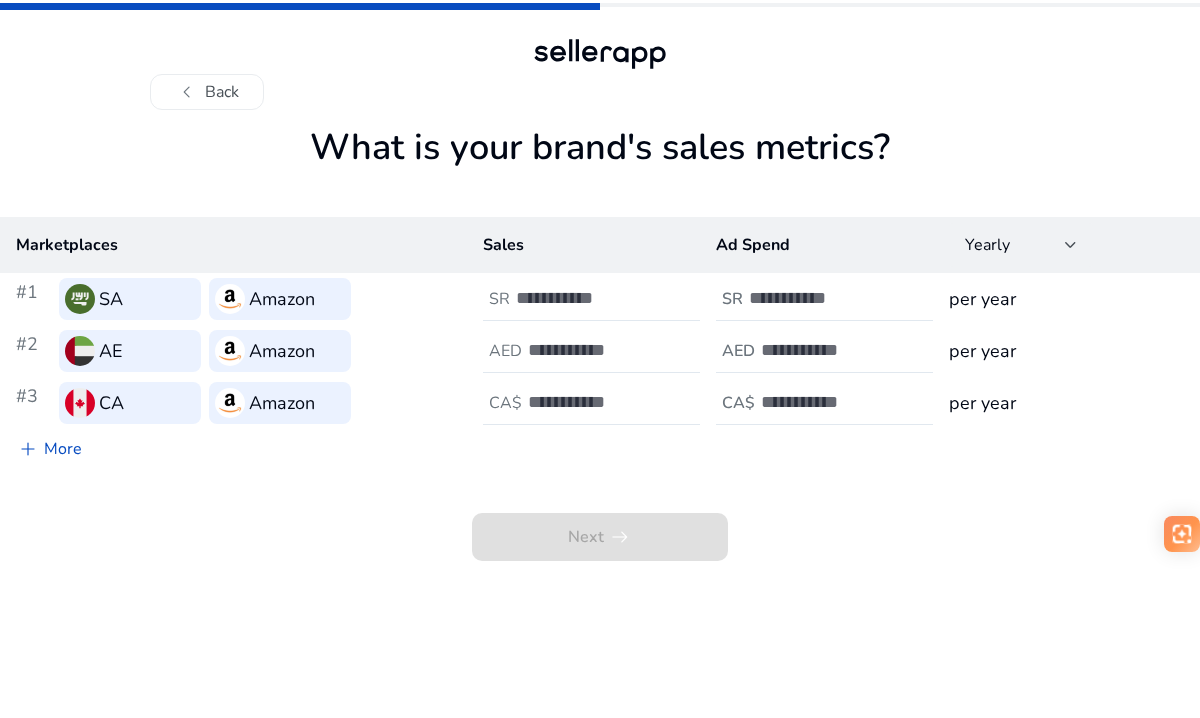 click on "SA" 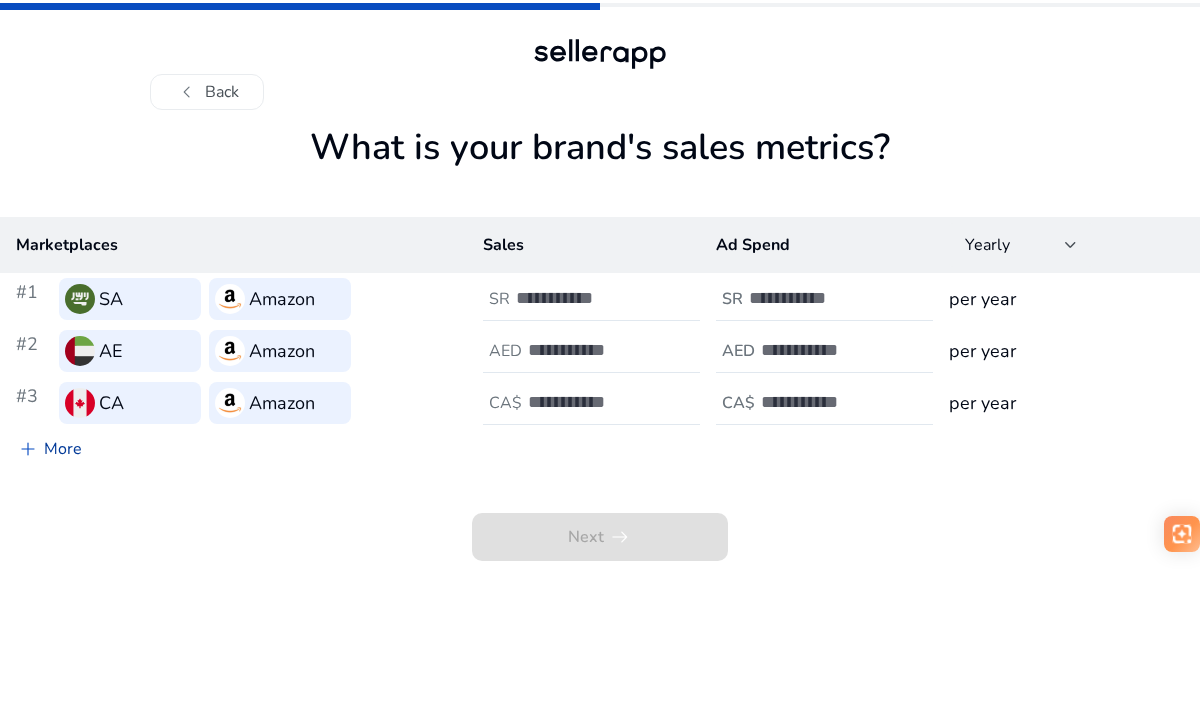 click on "add   More" 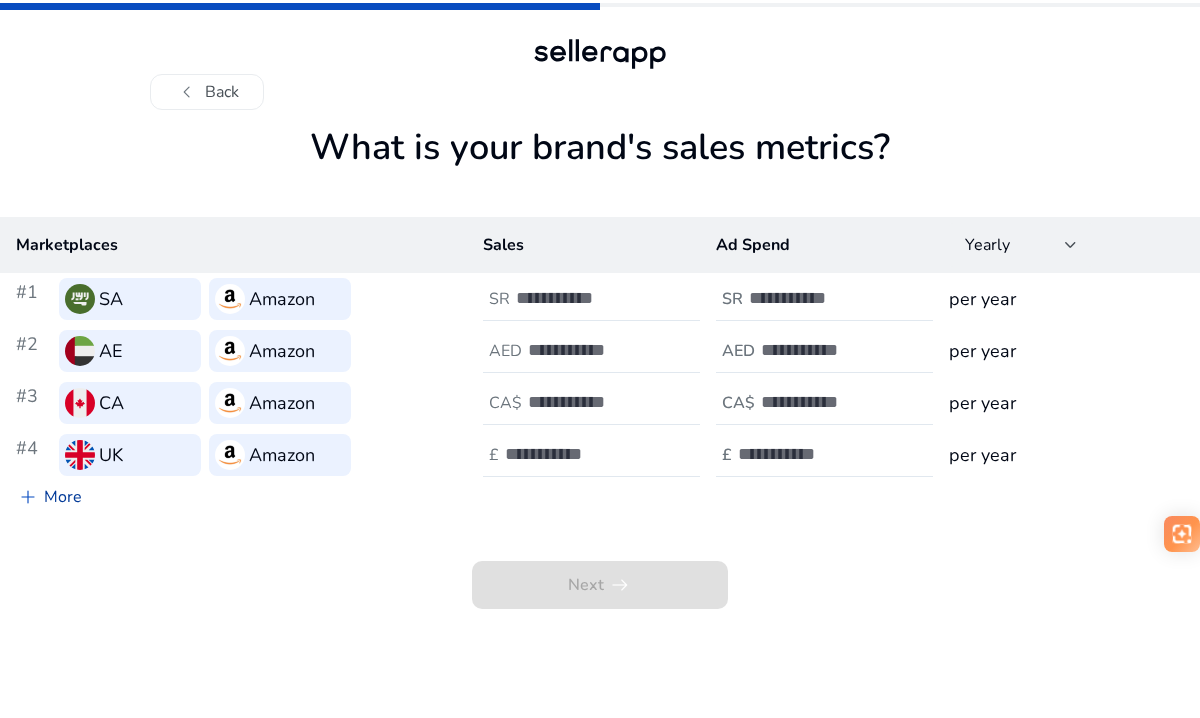click on "add   More" 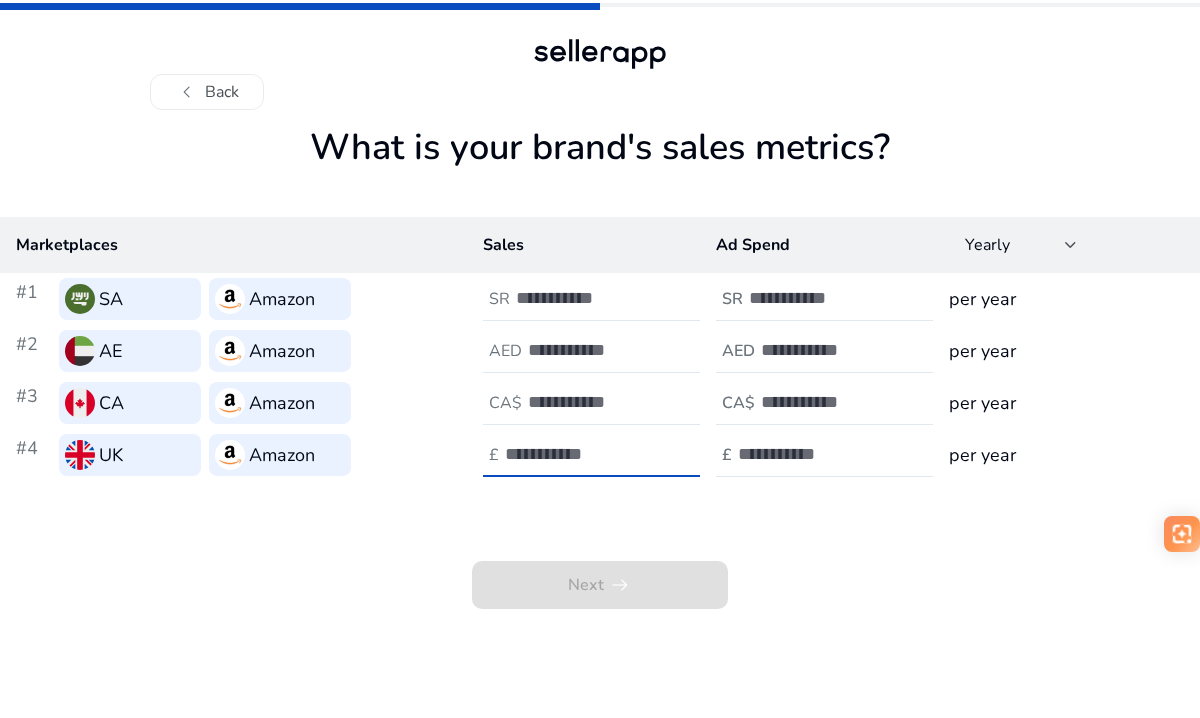 click at bounding box center (572, 454) 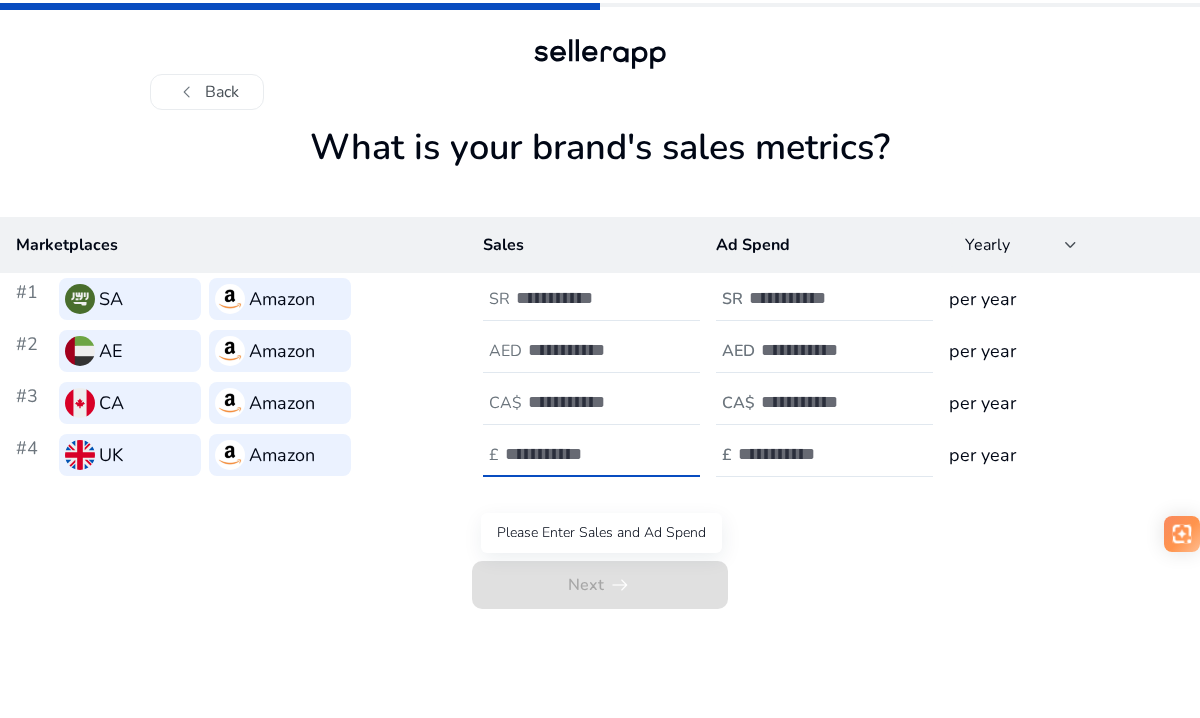 type on "*******" 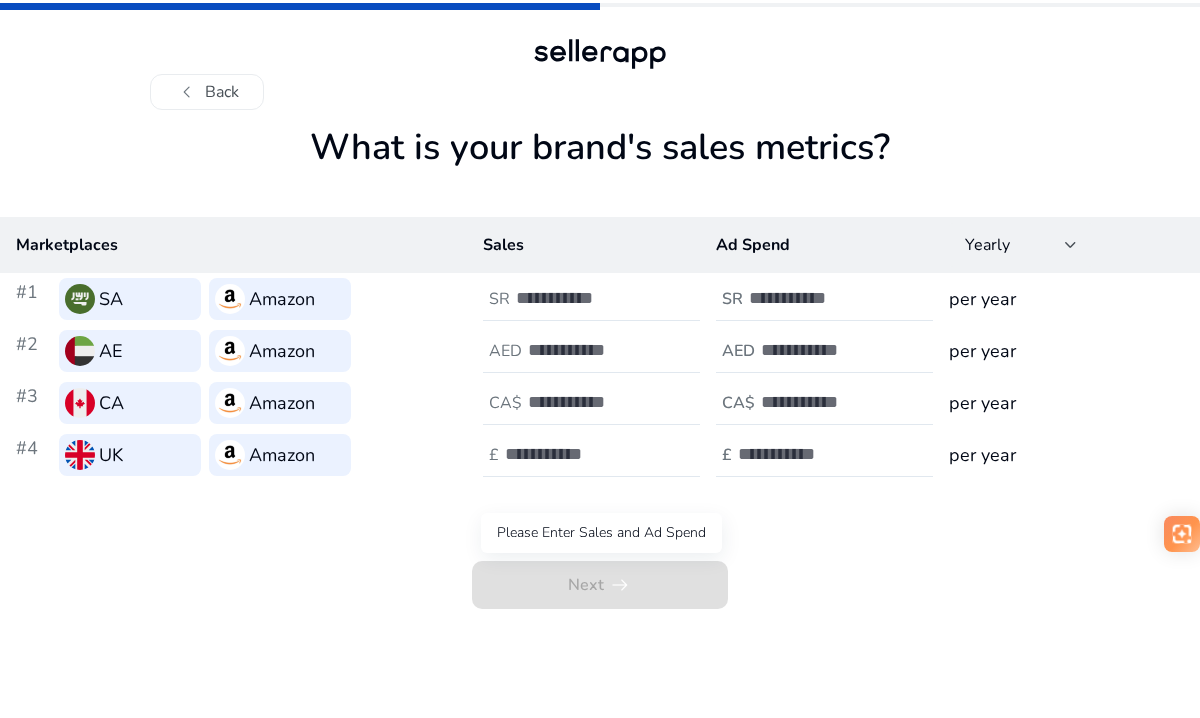 click on "Next   arrow_right_alt" 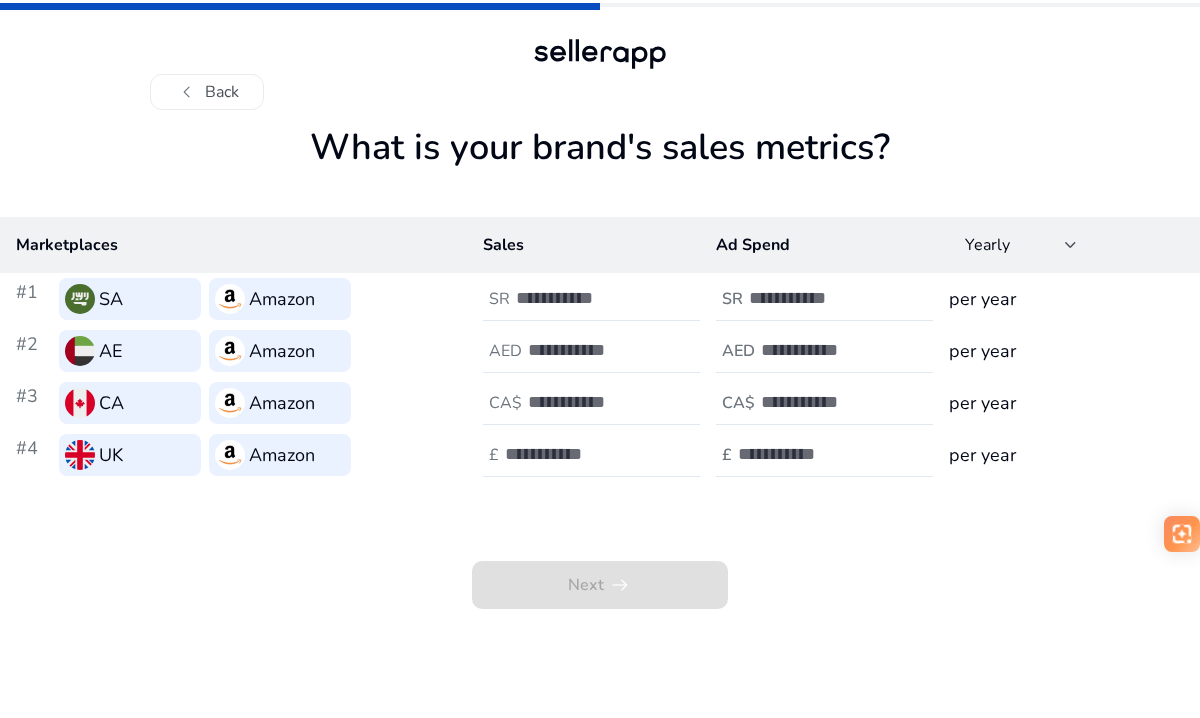 click on "Next   arrow_right_alt" 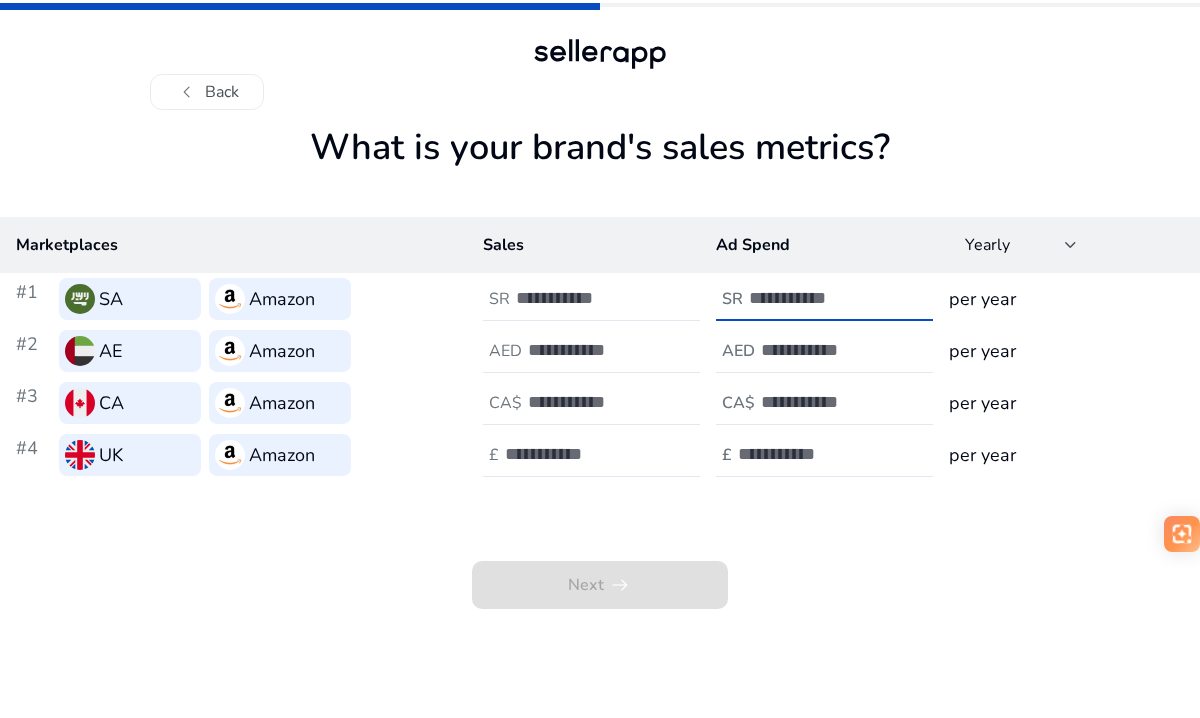 click at bounding box center (816, 298) 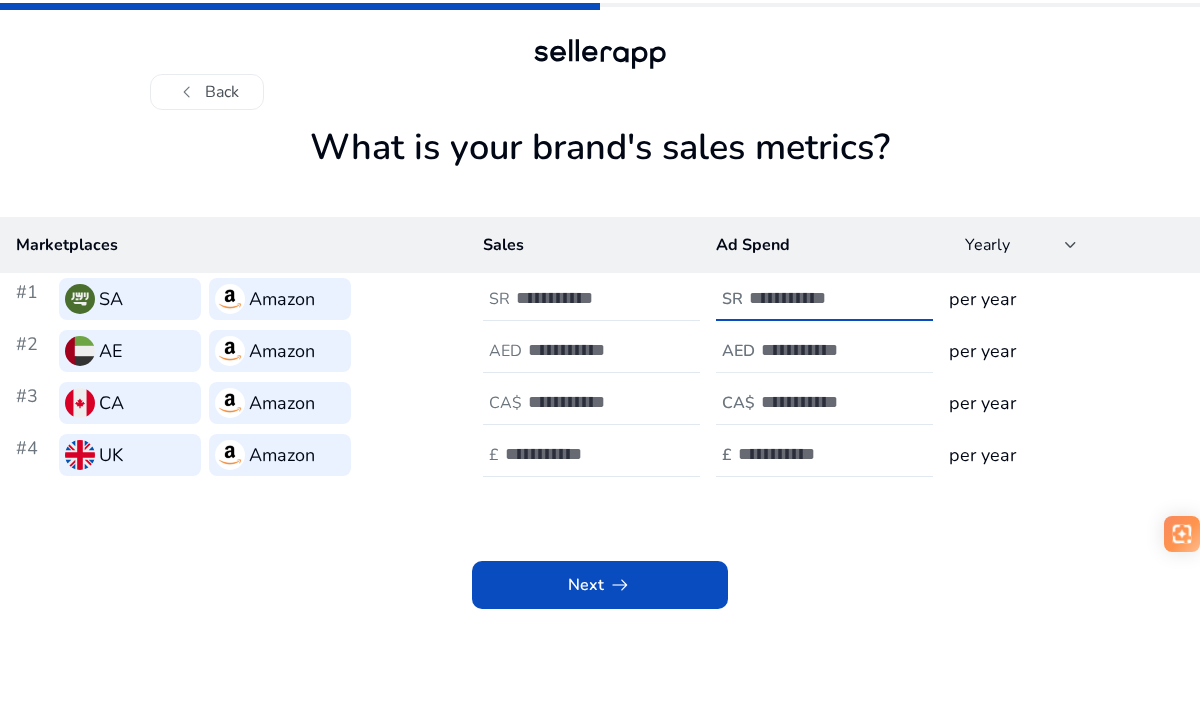 type on "****" 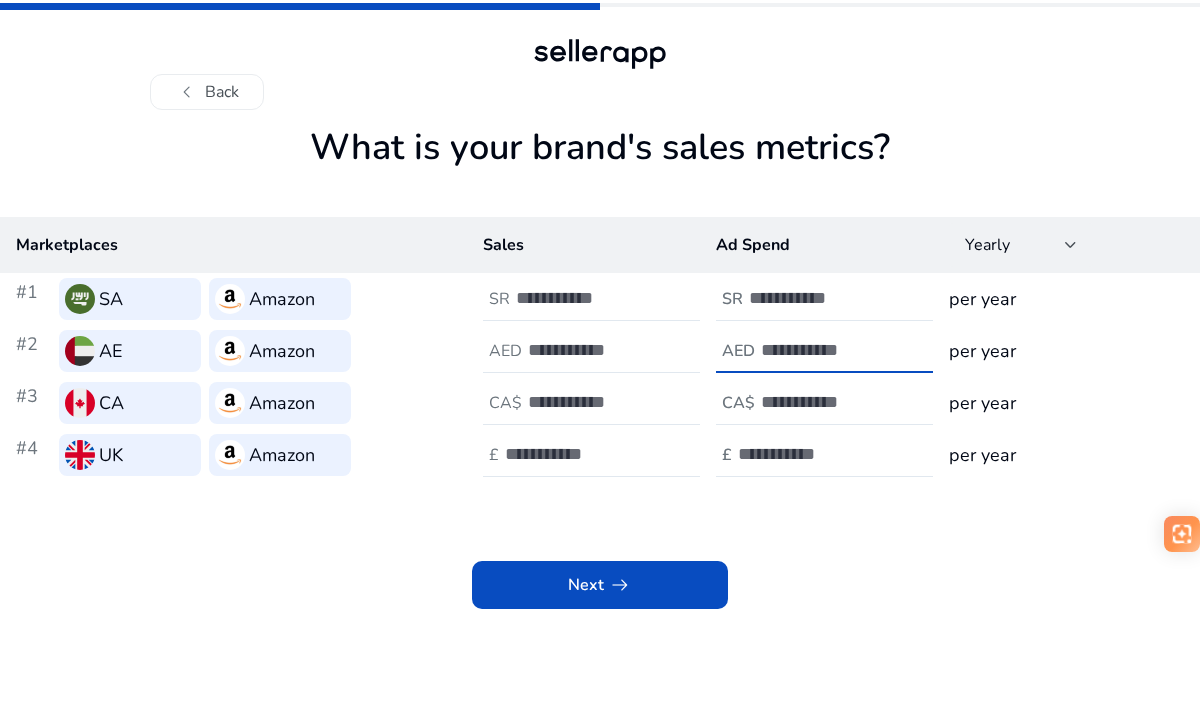 click at bounding box center (828, 350) 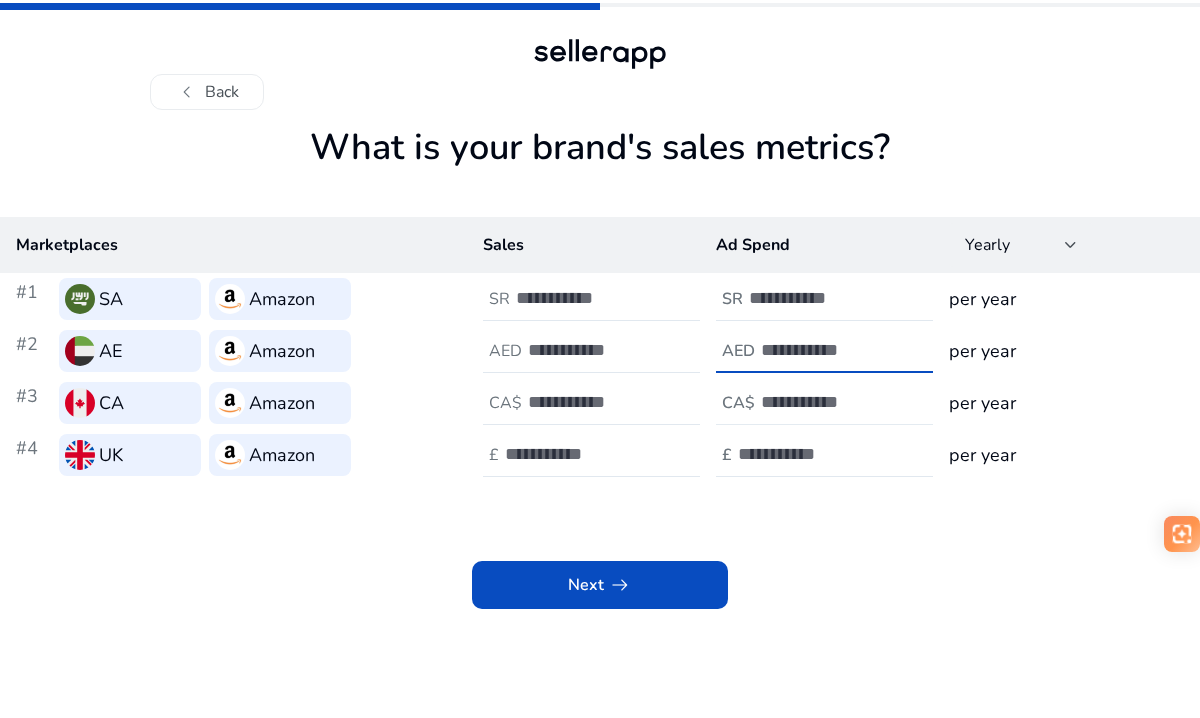 type on "****" 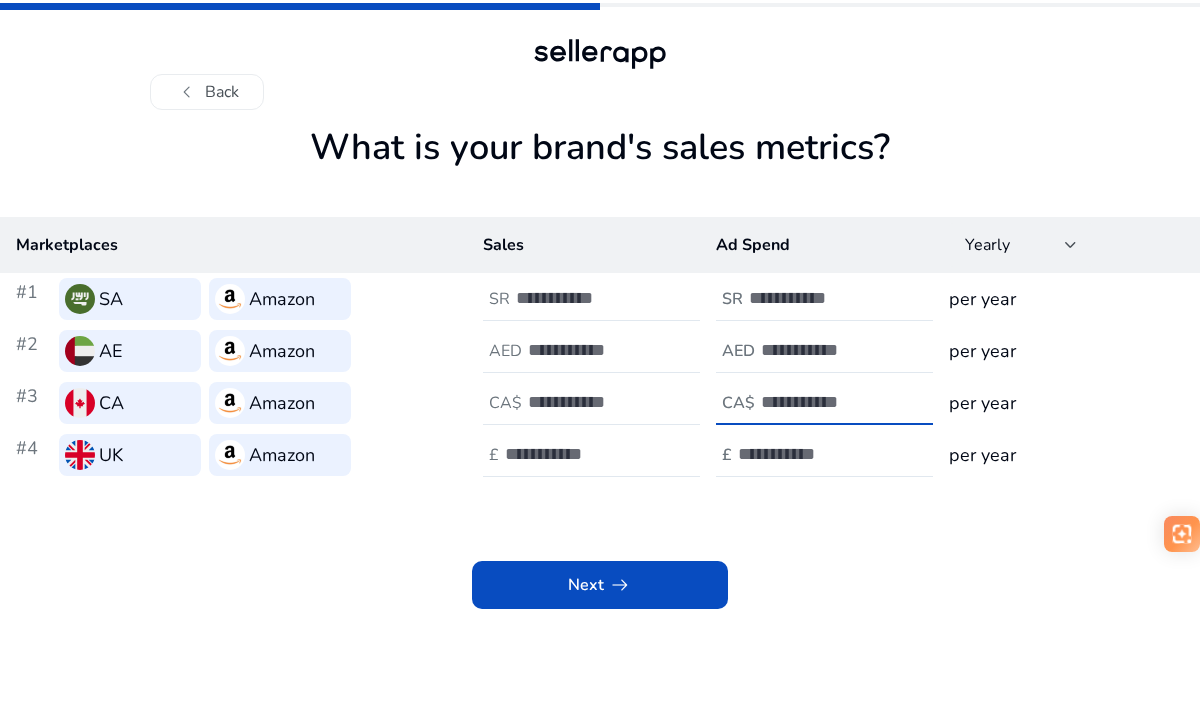 click at bounding box center [828, 402] 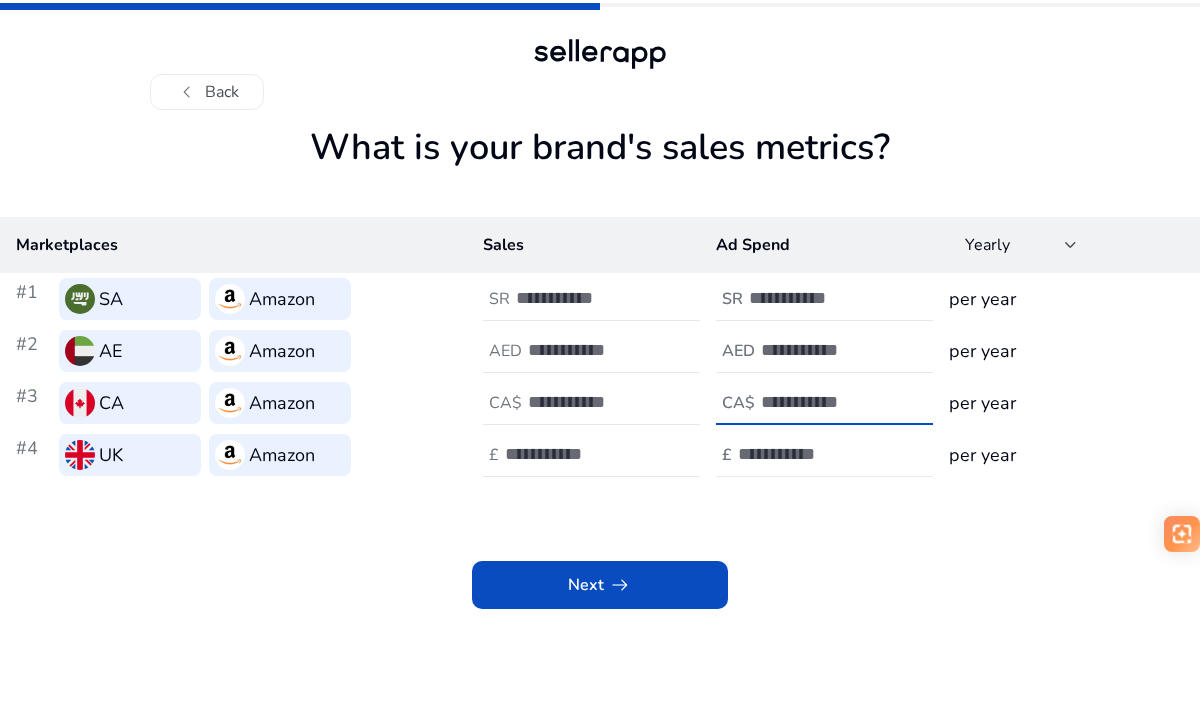 type on "****" 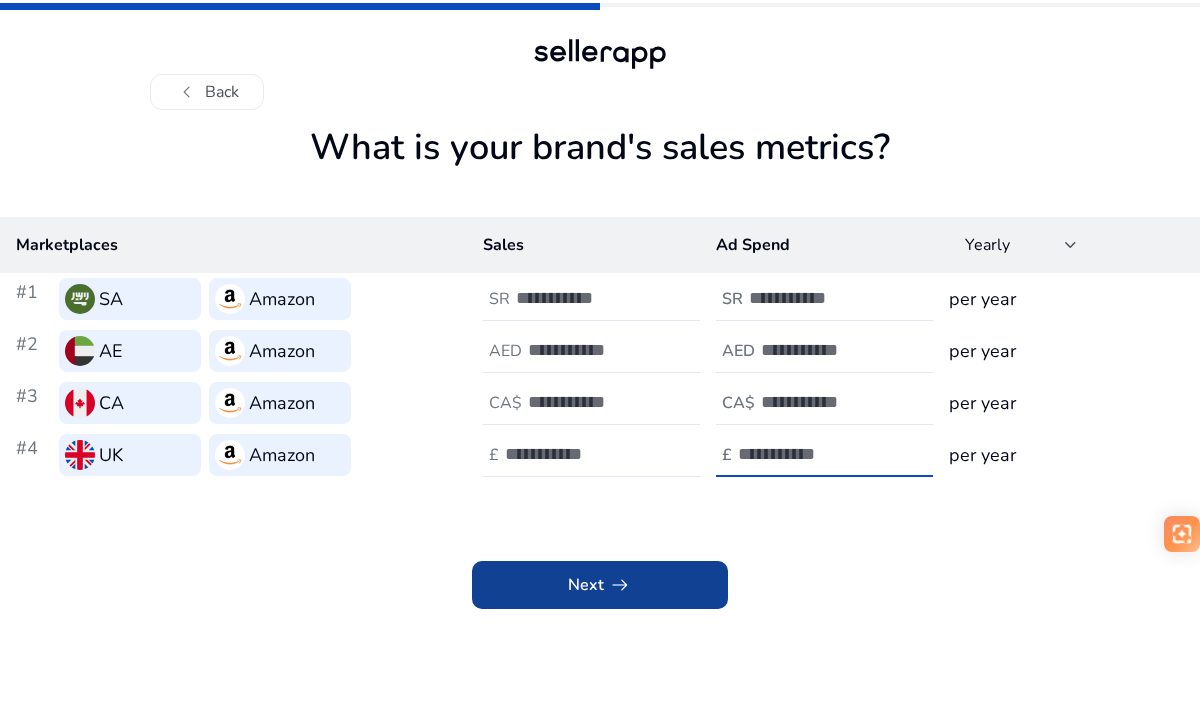 type on "****" 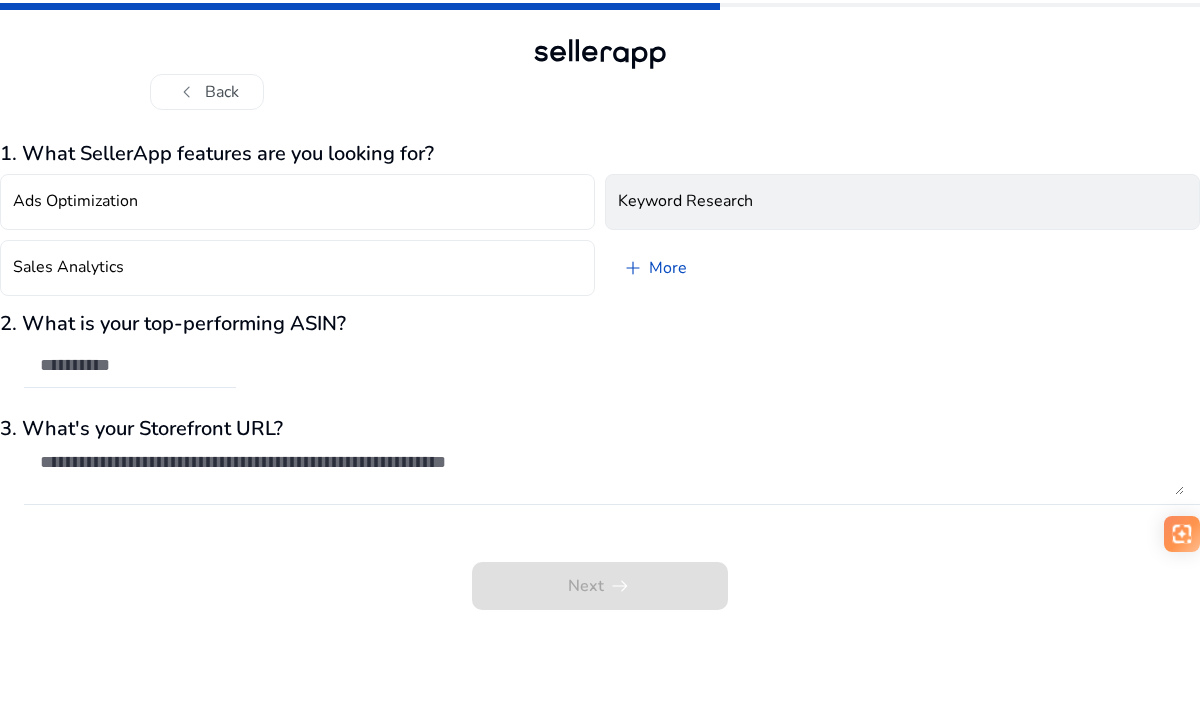 click on "Keyword Research" 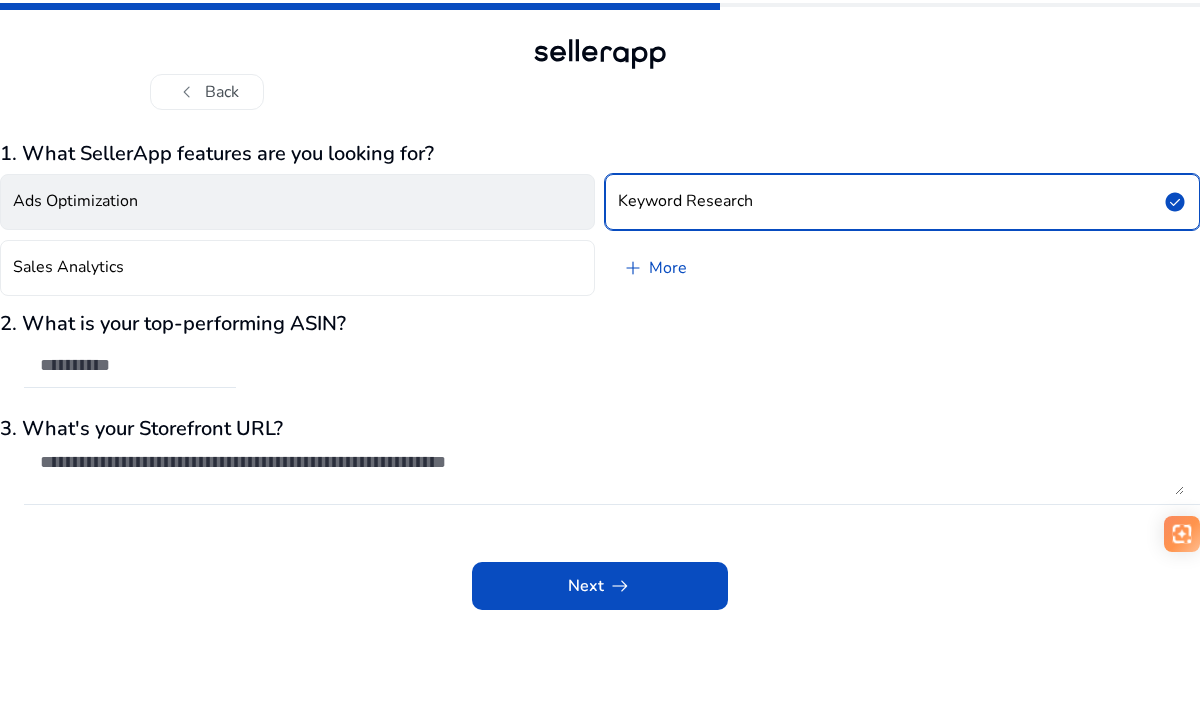 click on "Ads Optimization" 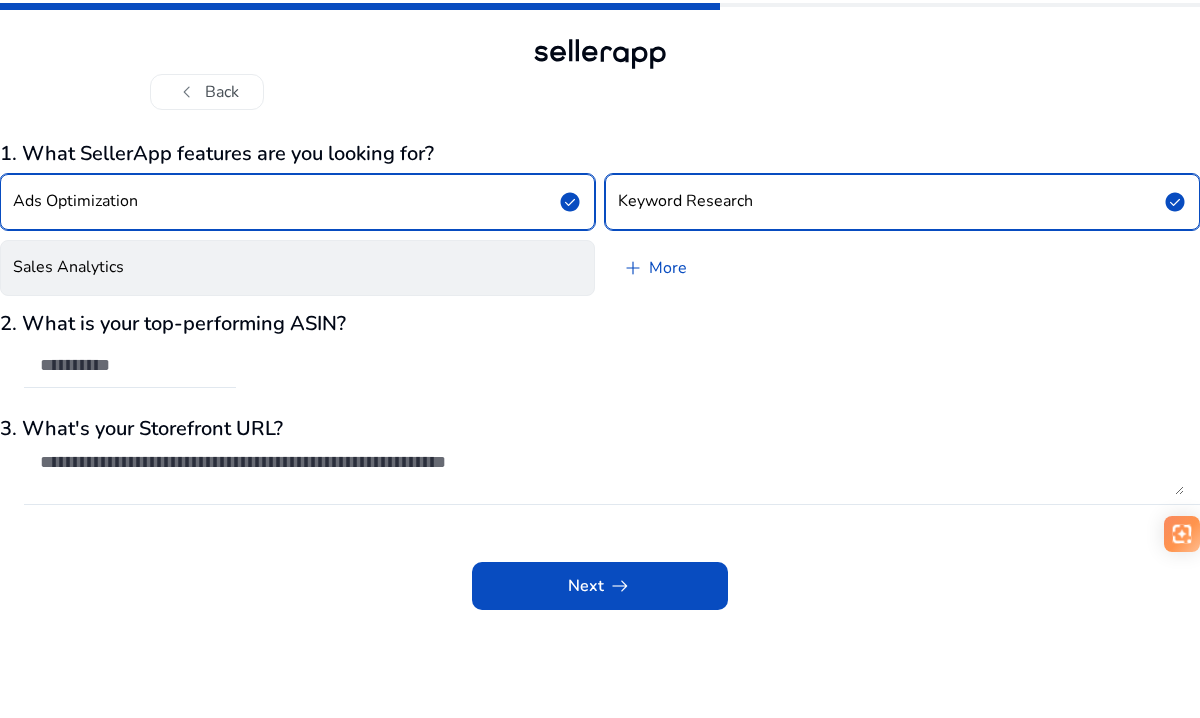 click on "Sales Analytics" 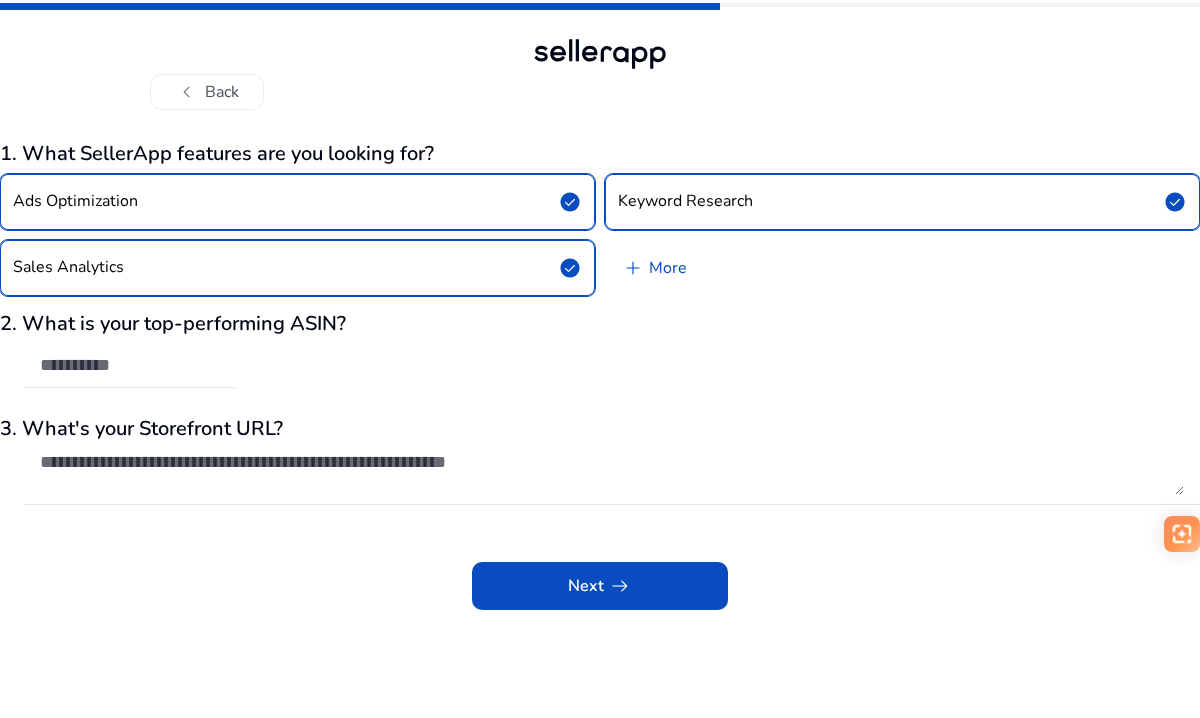 click 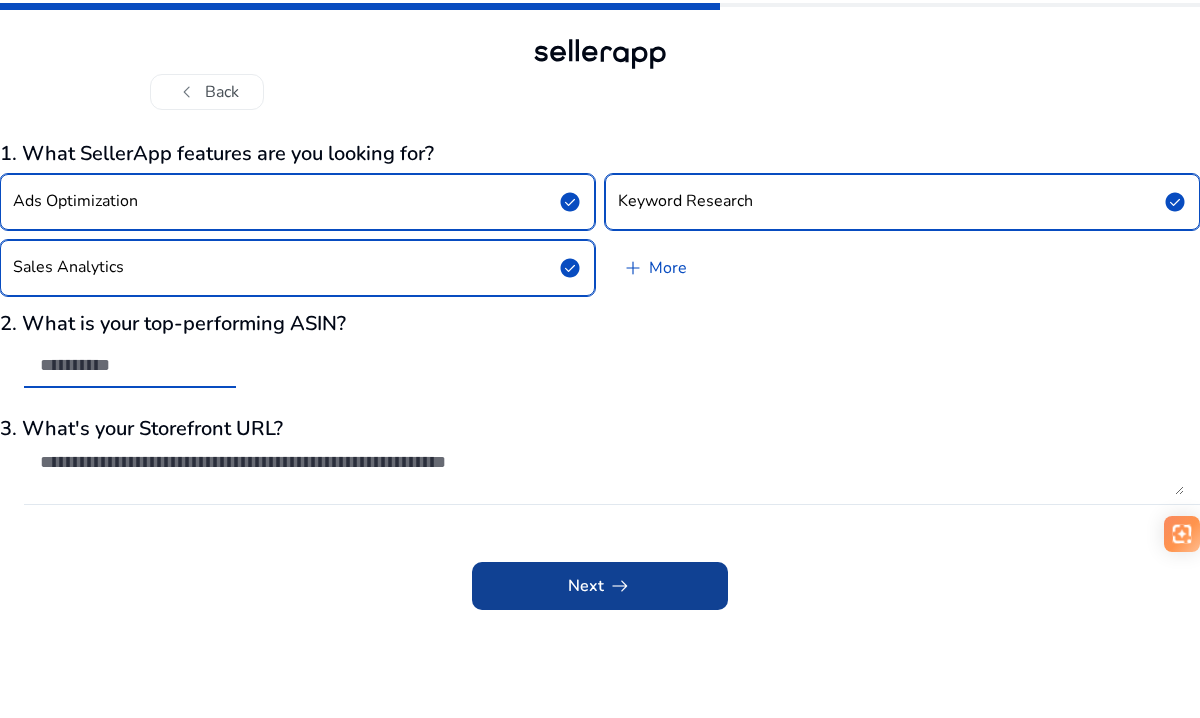 click 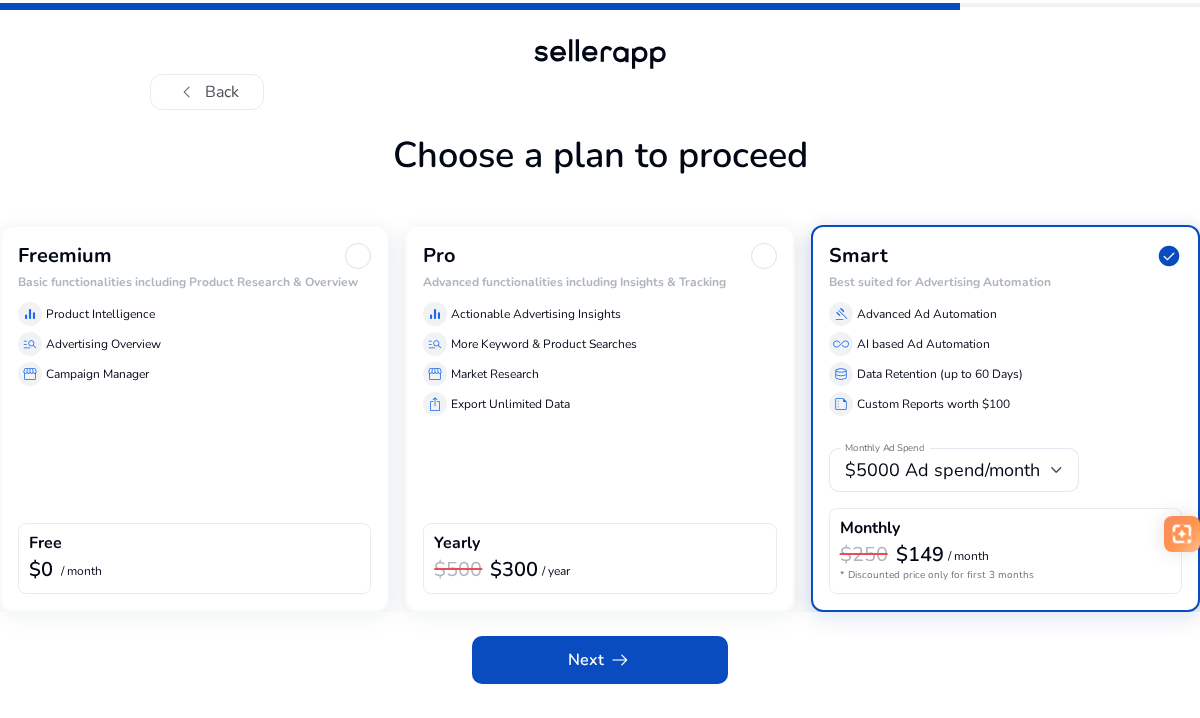 click 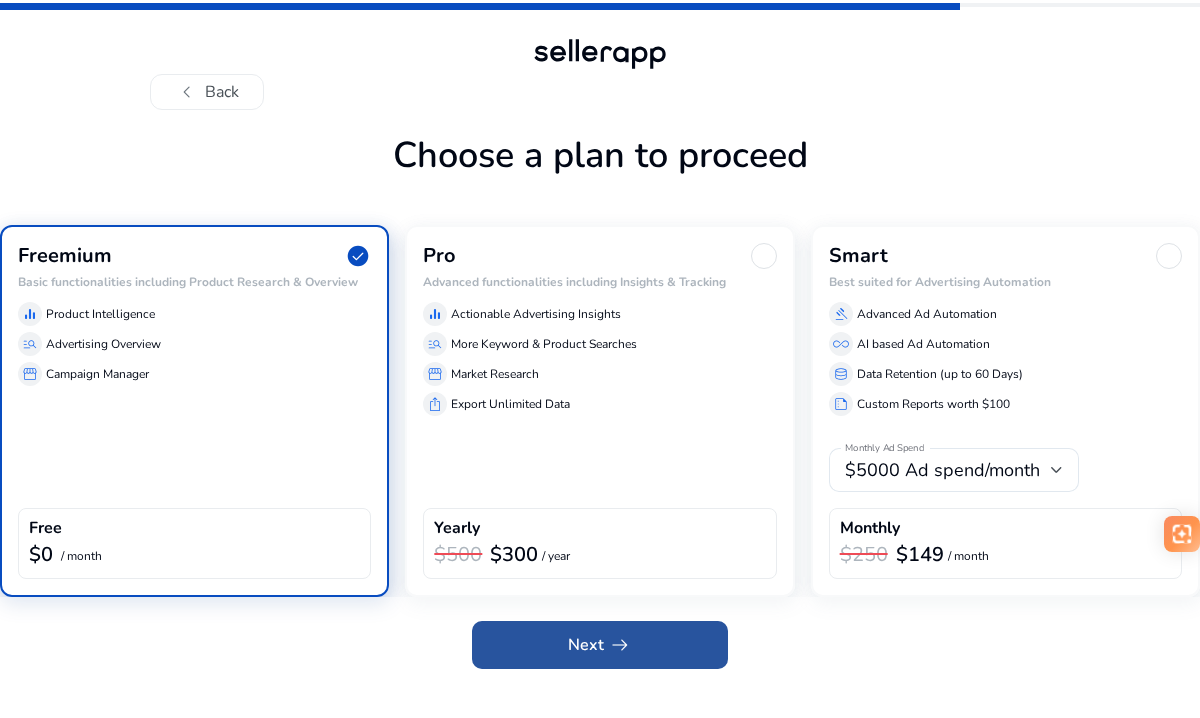 click 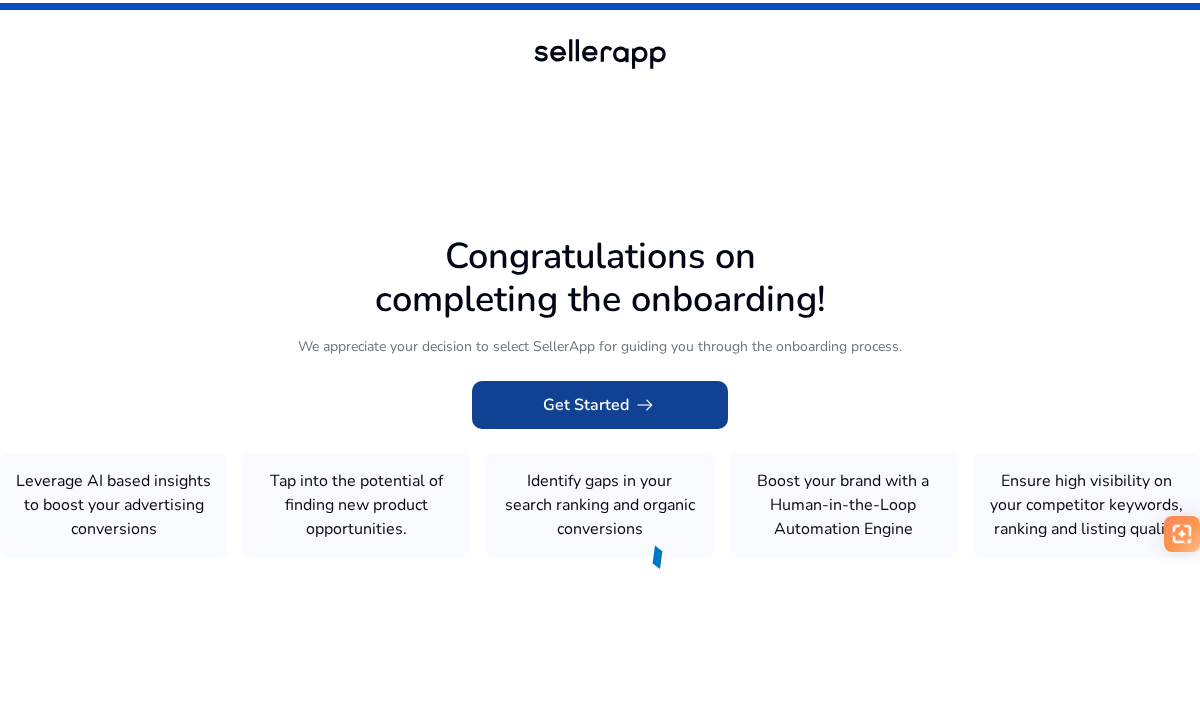 click 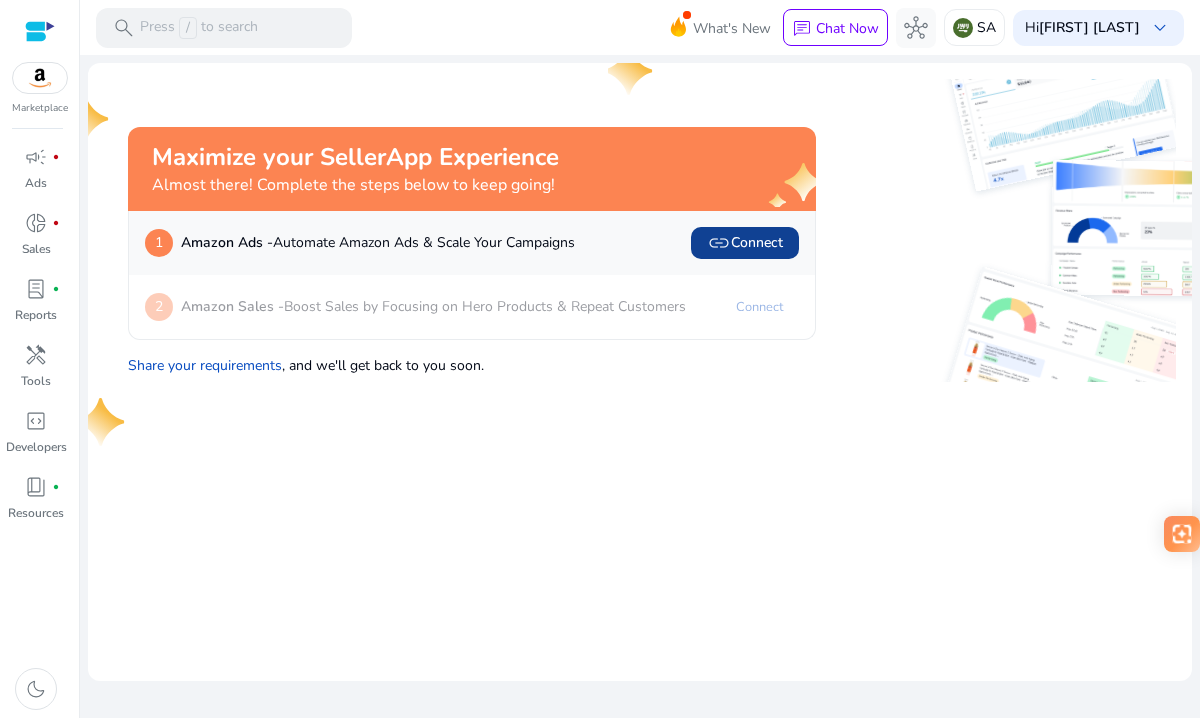 click on "link" 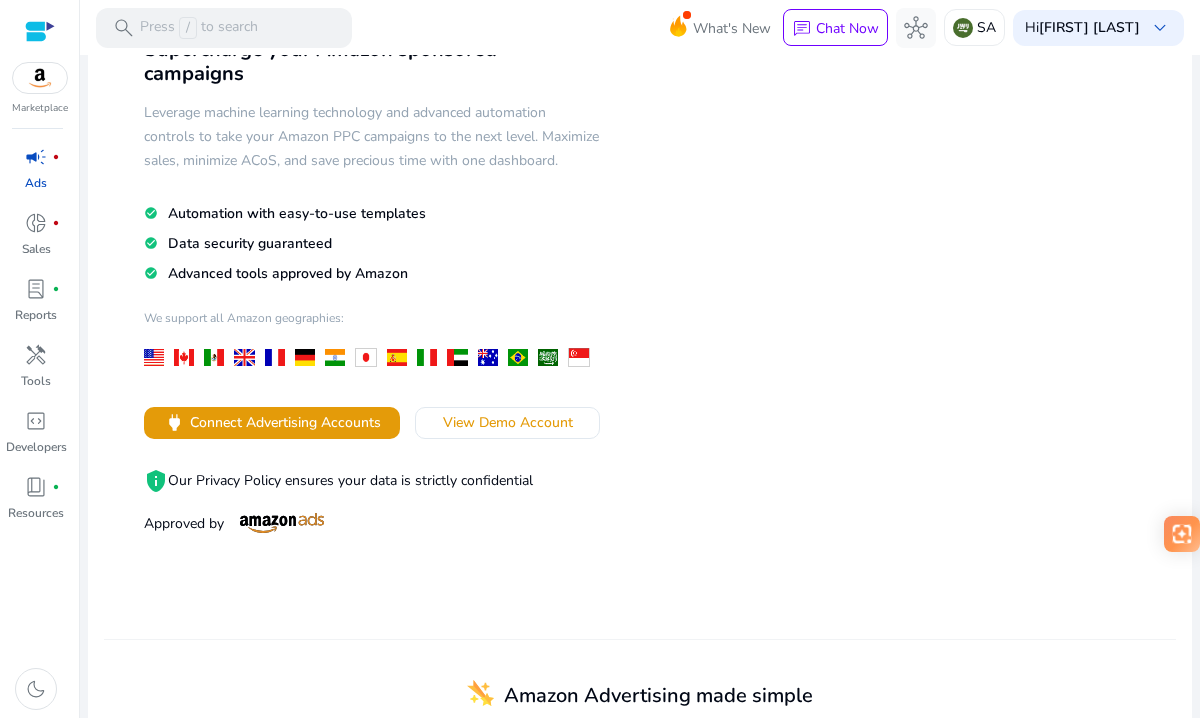 scroll, scrollTop: 142, scrollLeft: 0, axis: vertical 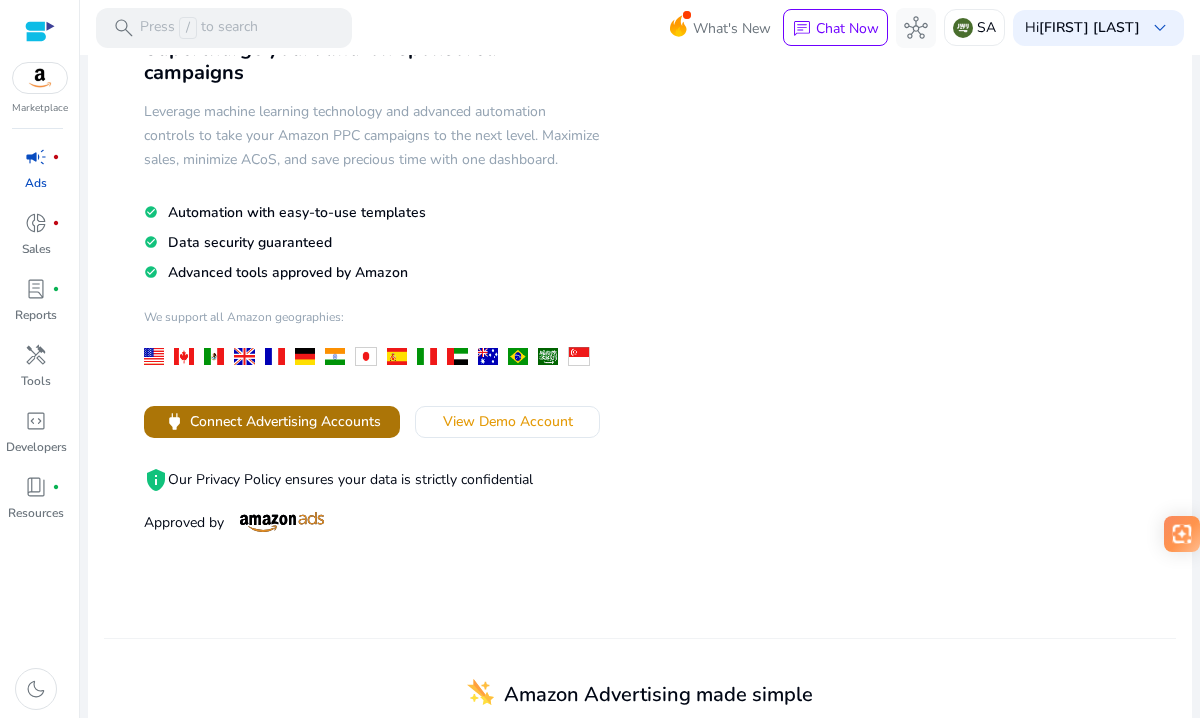 click on "Connect Advertising Accounts" 